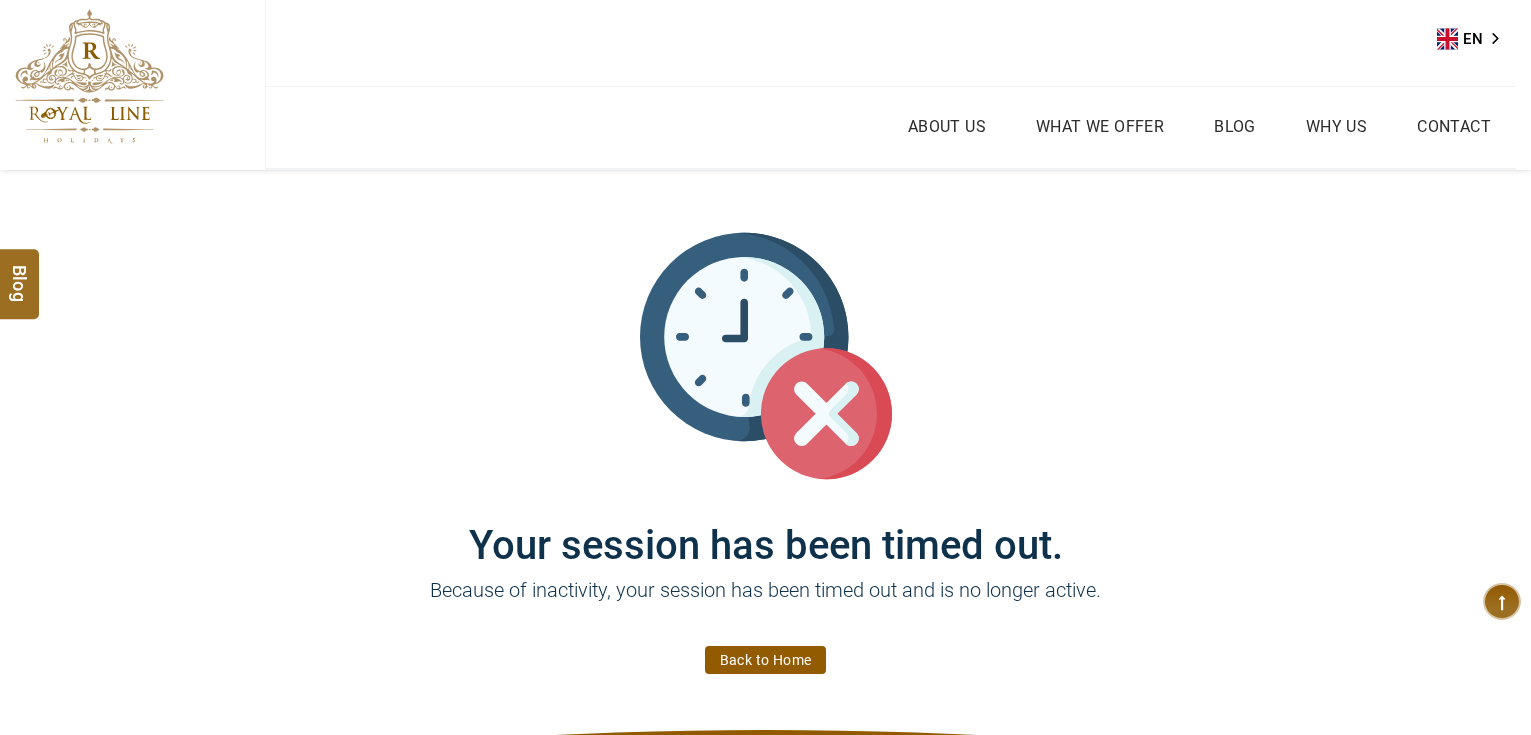 scroll, scrollTop: 0, scrollLeft: 0, axis: both 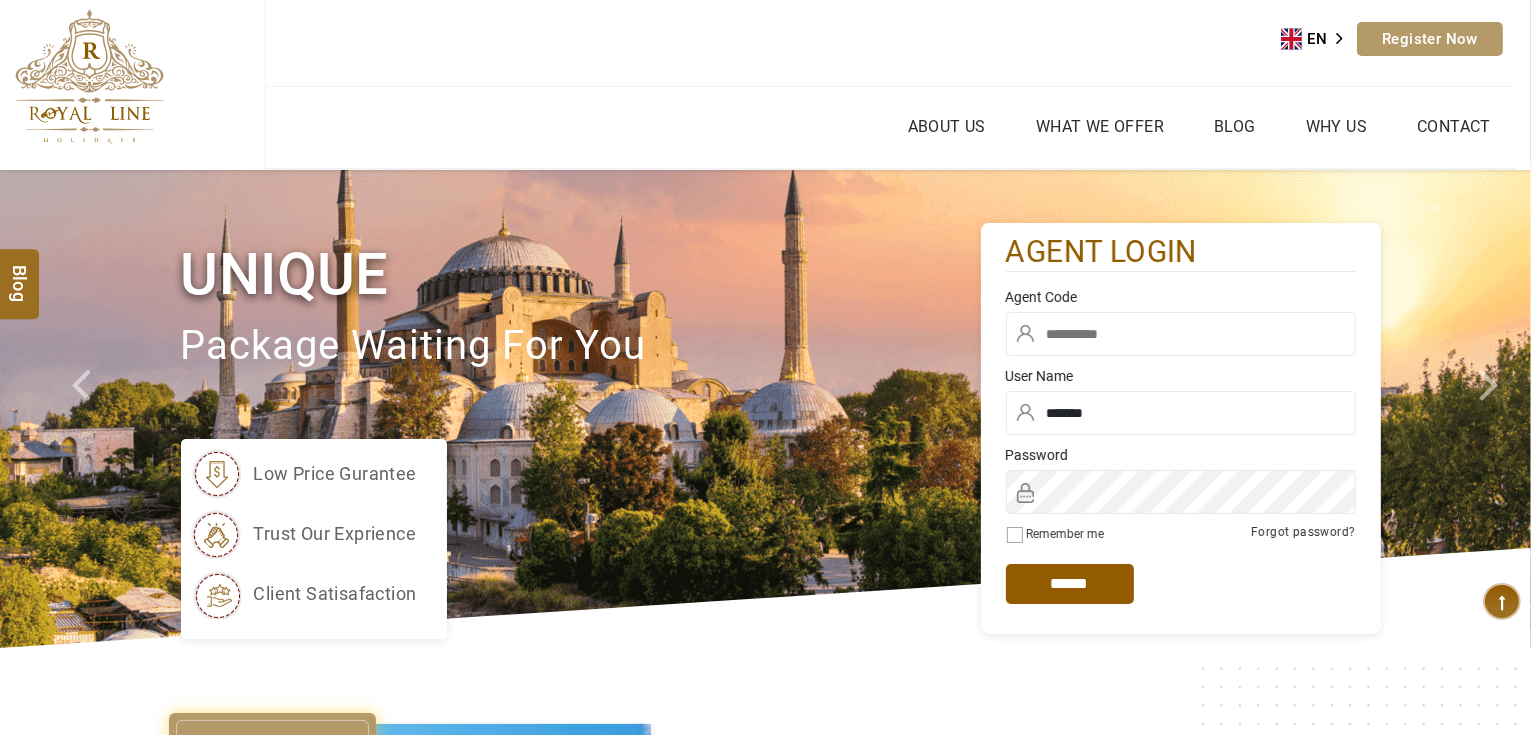 click at bounding box center [1181, 334] 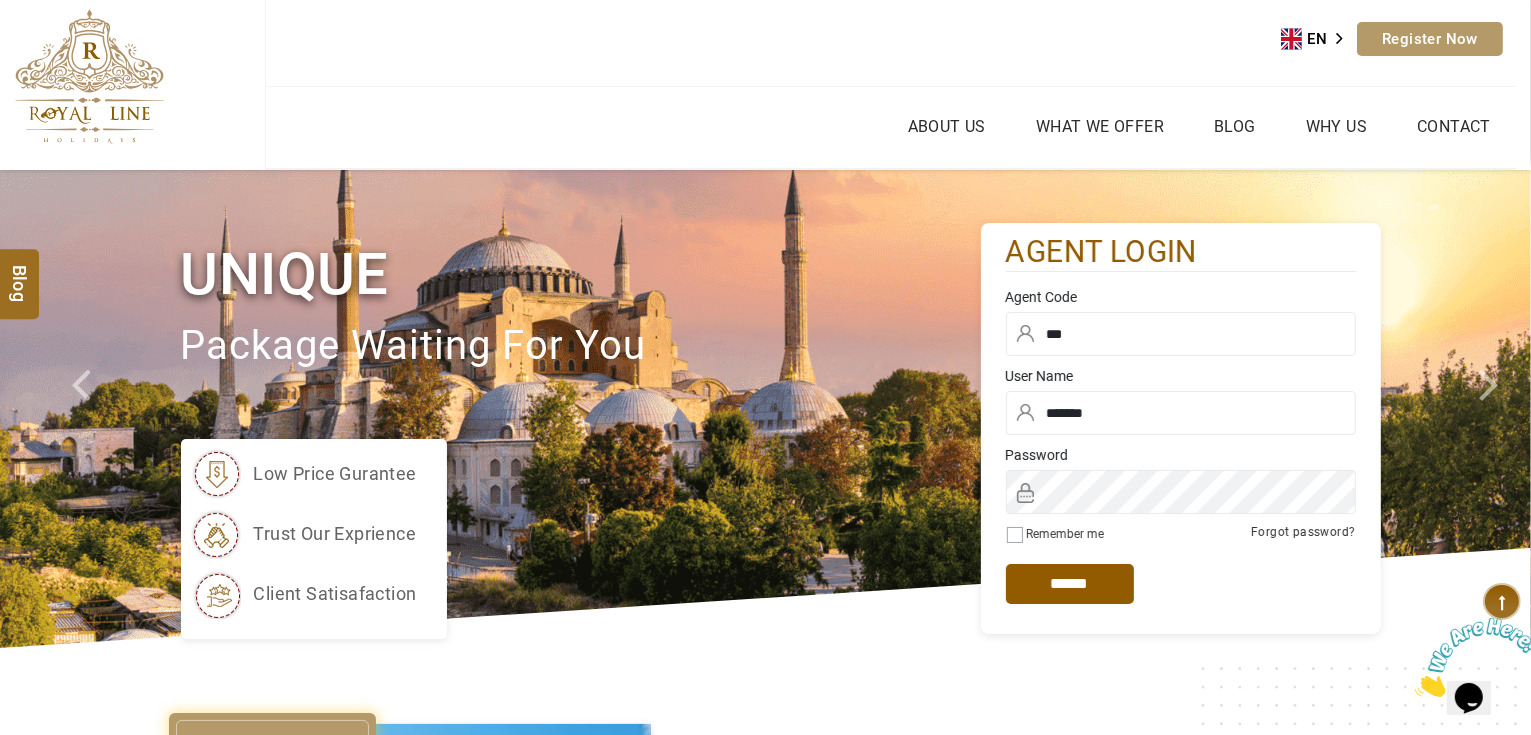 scroll, scrollTop: 0, scrollLeft: 0, axis: both 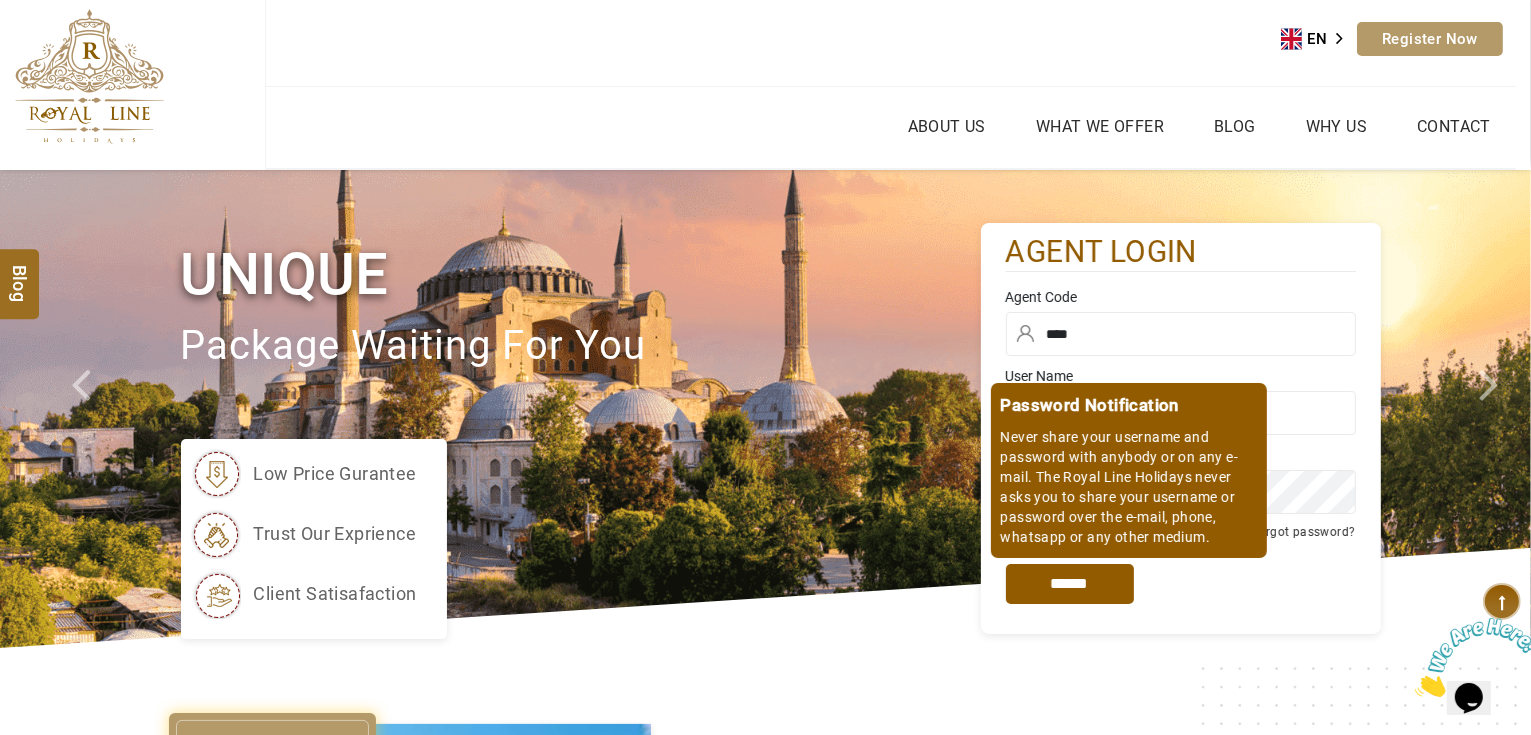 type on "****" 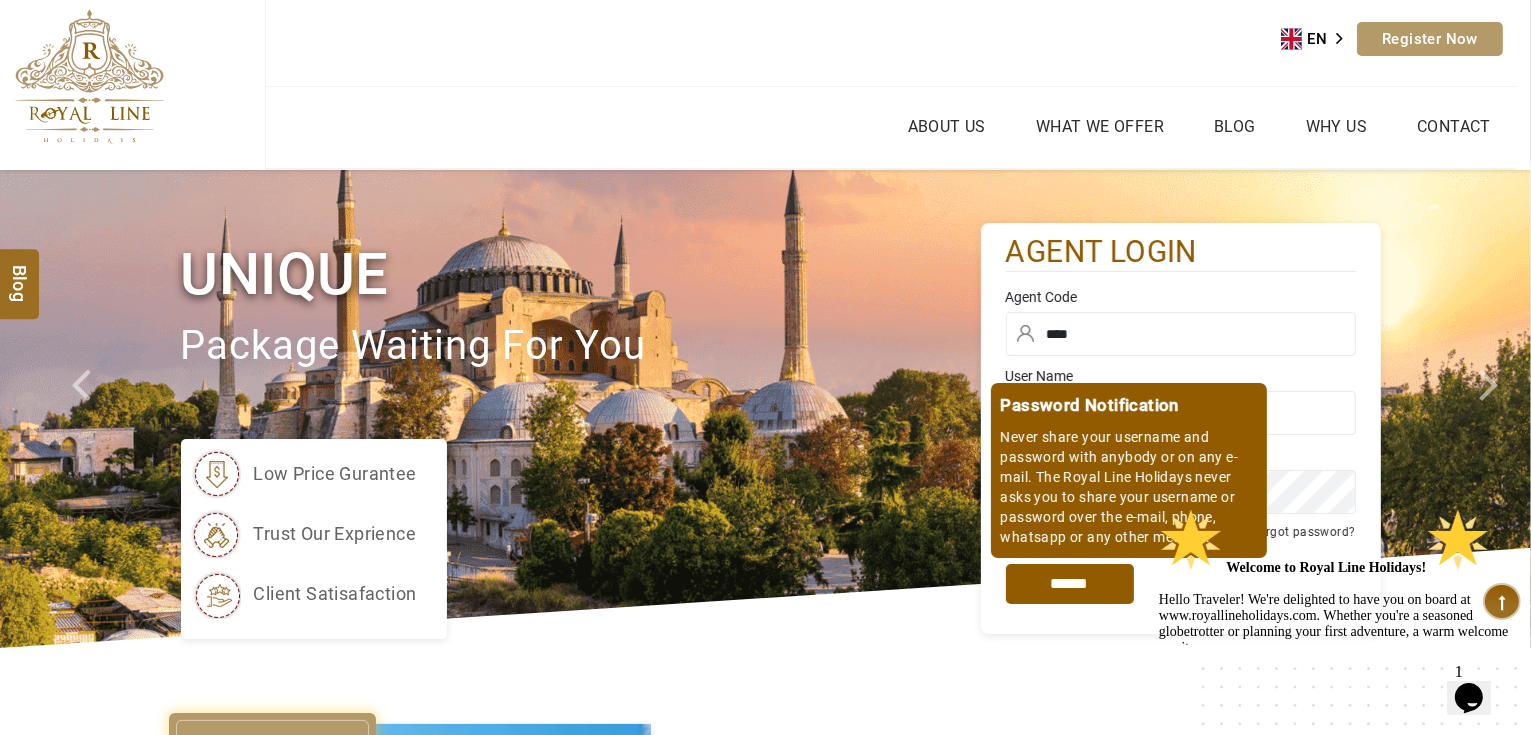 click on "*****" at bounding box center [1070, 584] 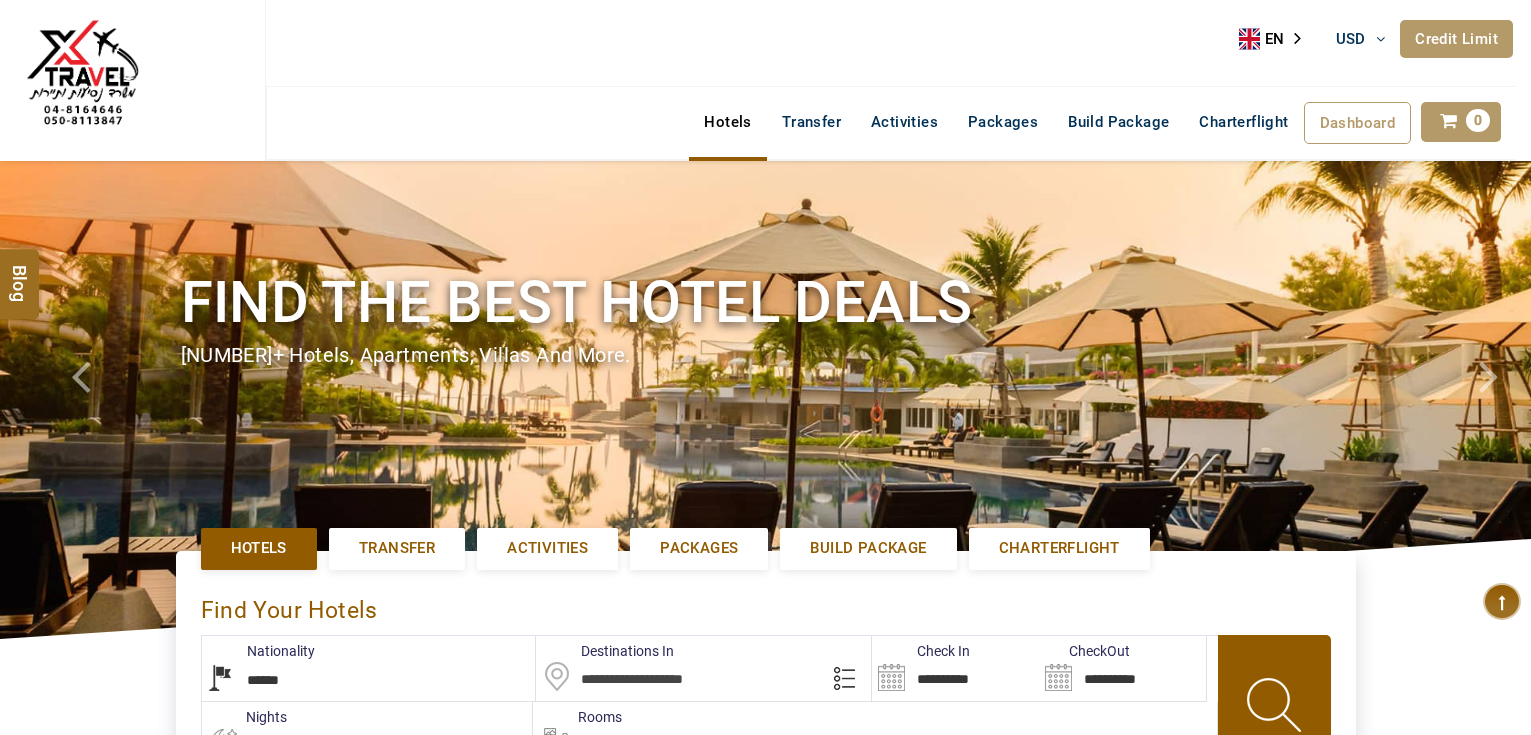 select on "******" 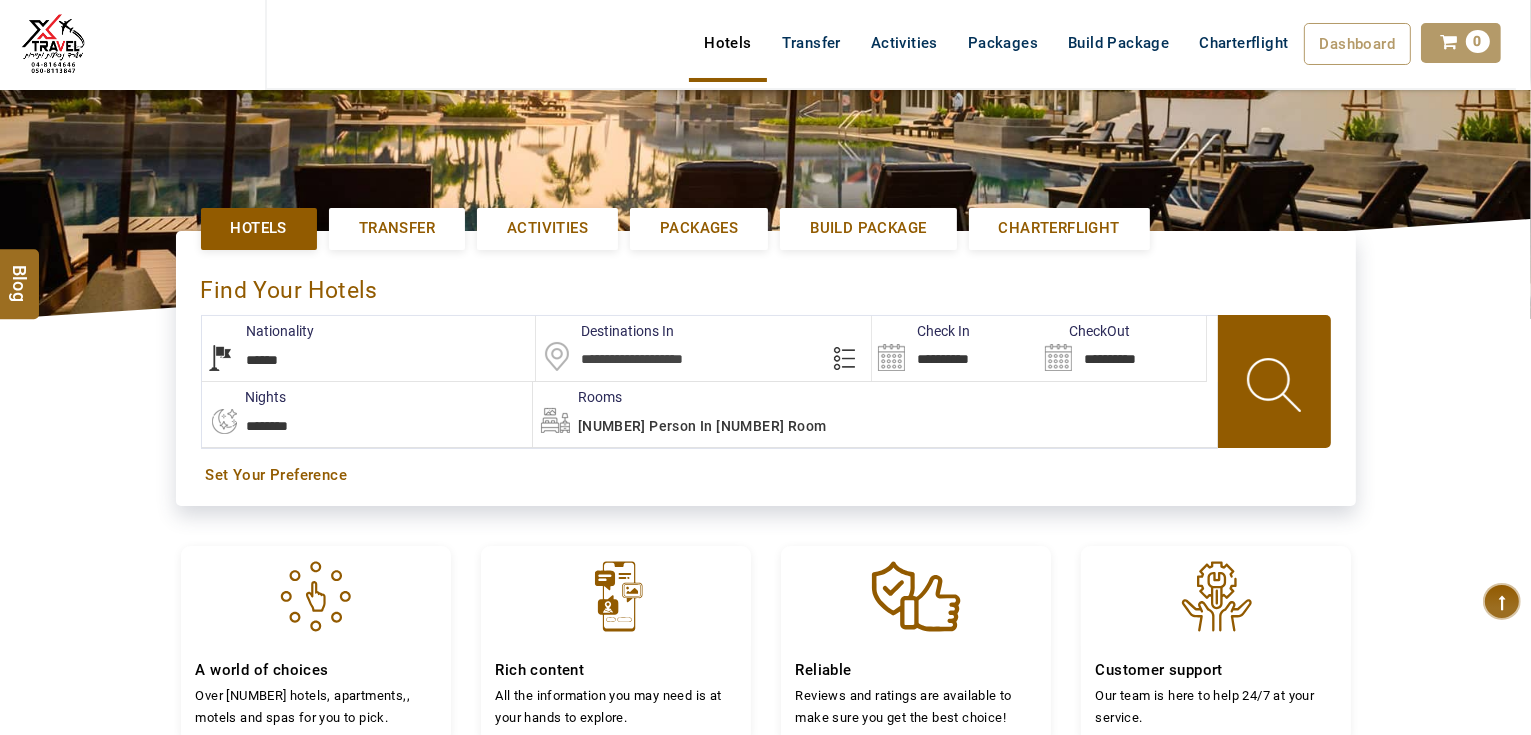 click at bounding box center (703, 348) 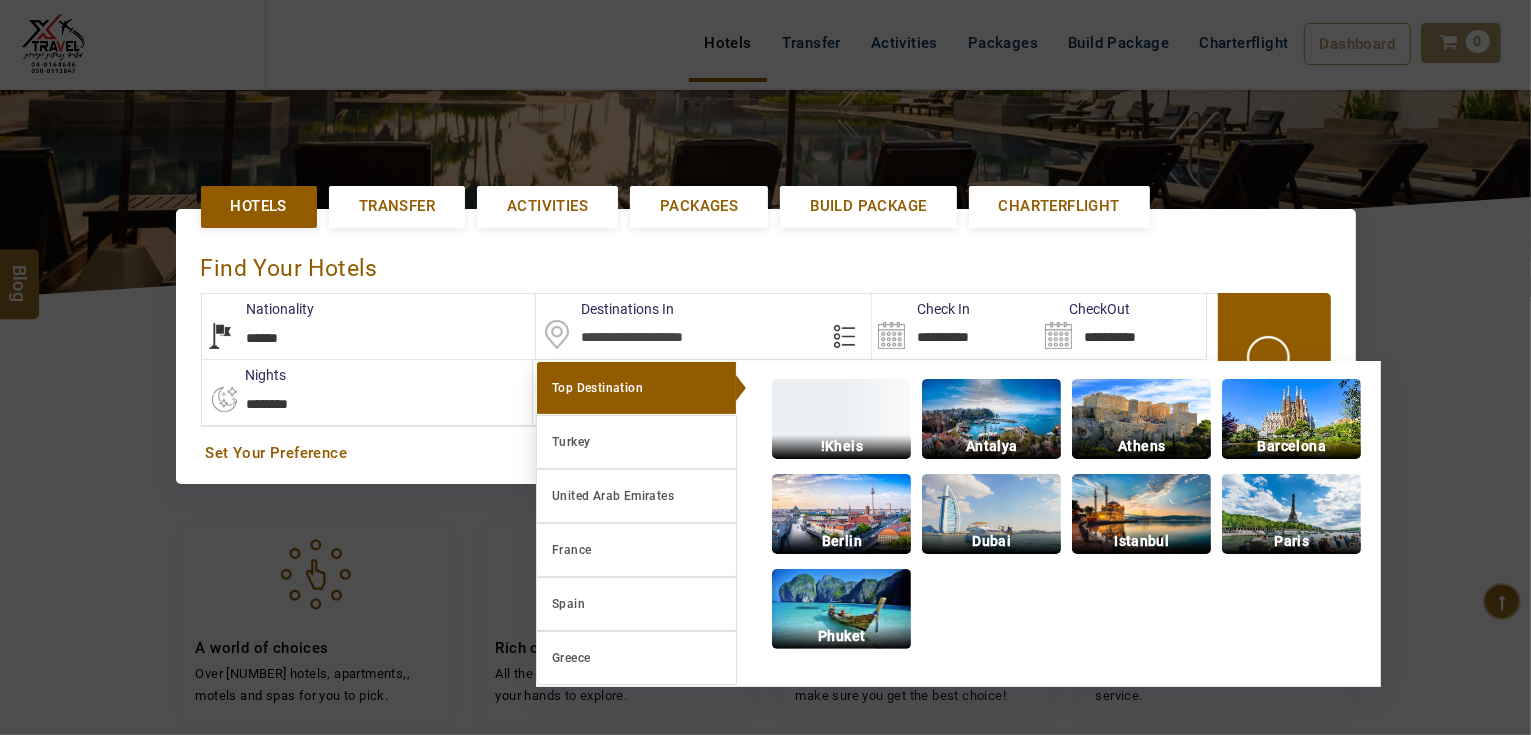 paste on "**********" 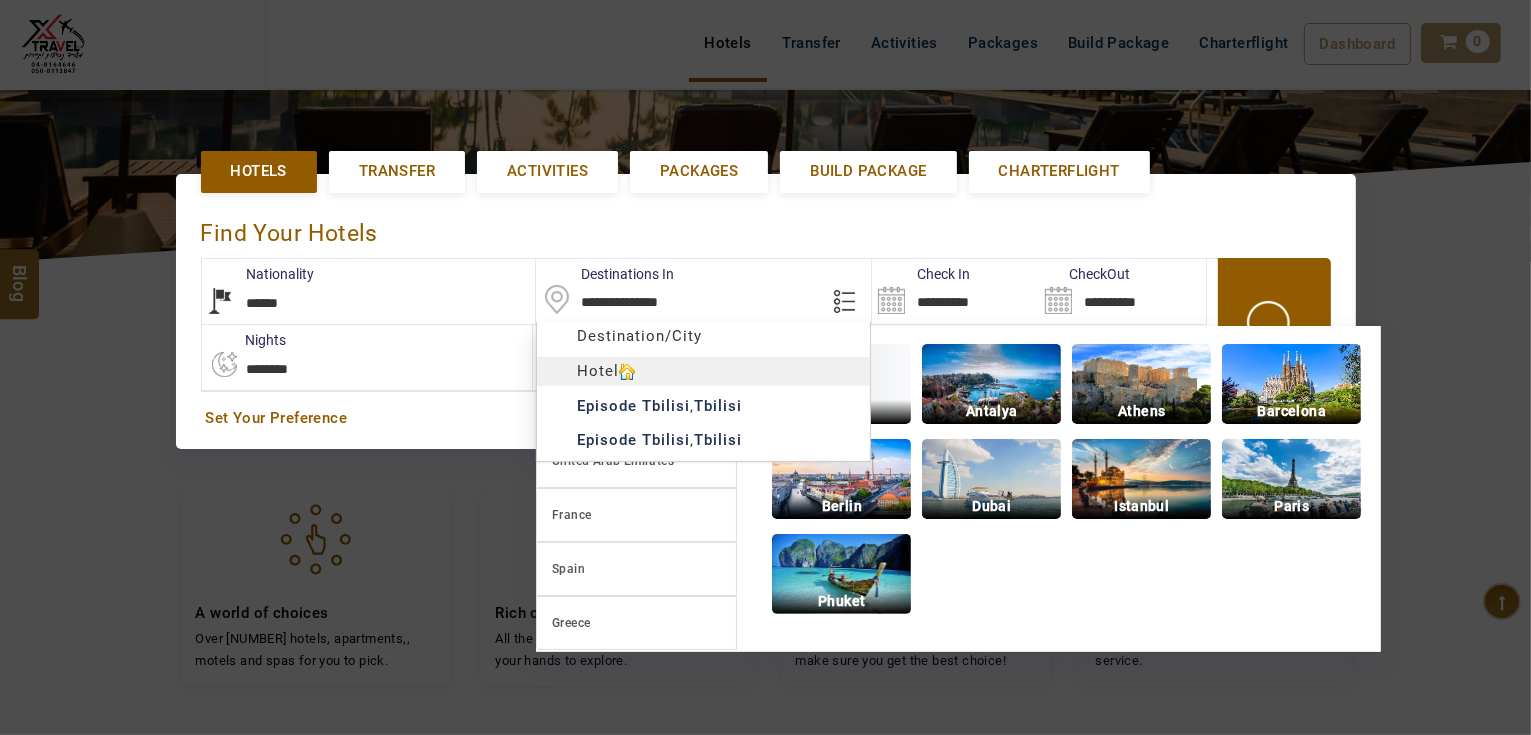 scroll, scrollTop: 460, scrollLeft: 0, axis: vertical 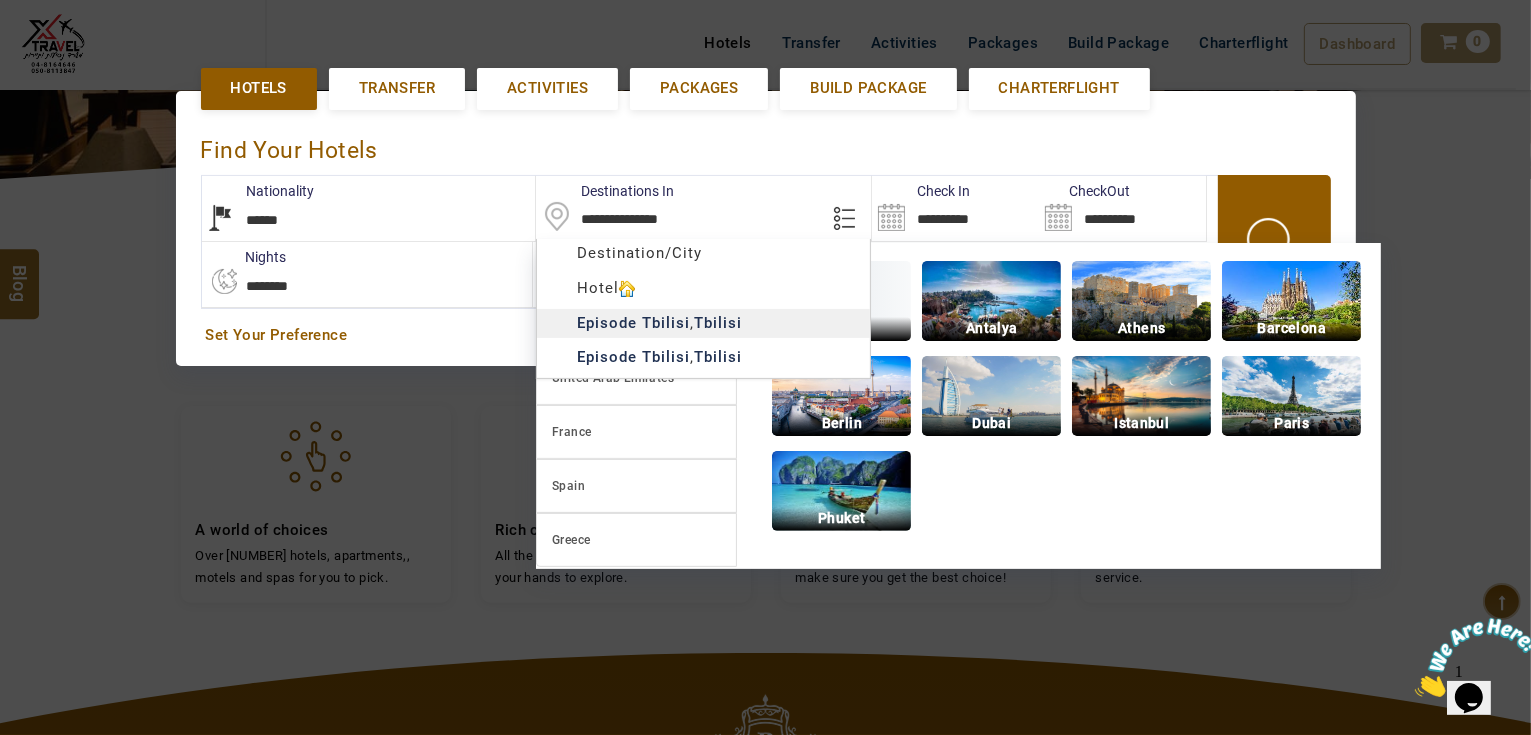 type on "**********" 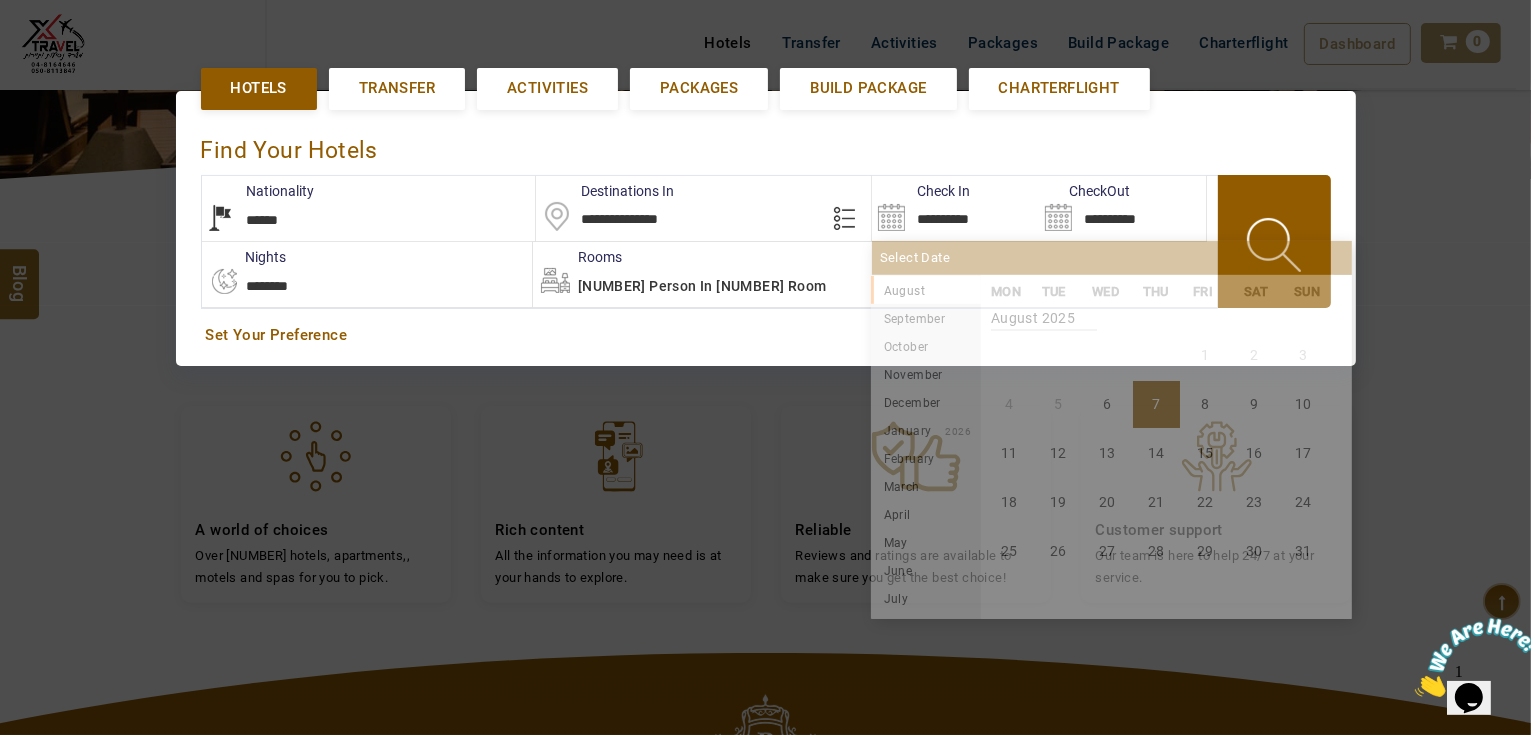 click on "**********" at bounding box center (955, 208) 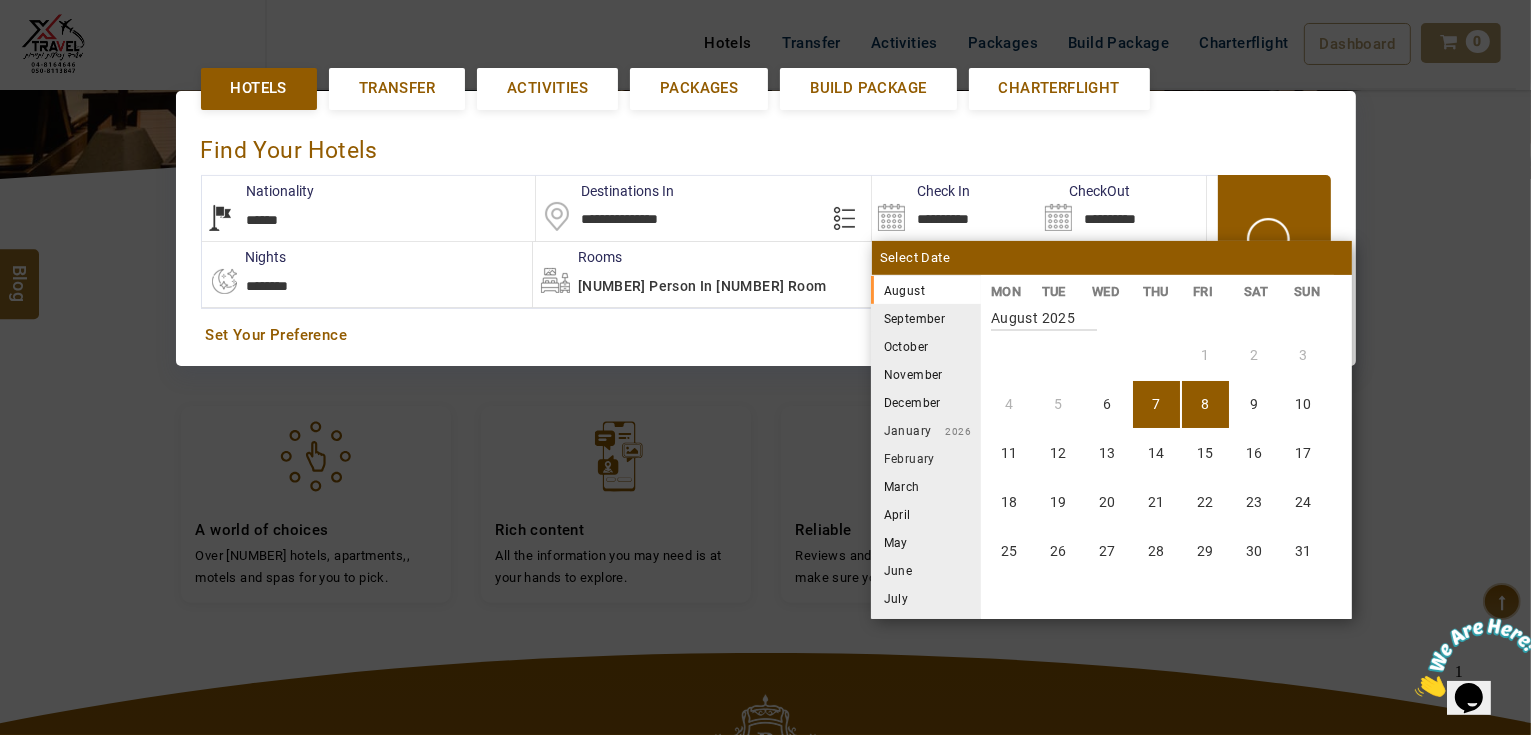 click on "8" at bounding box center [1205, 404] 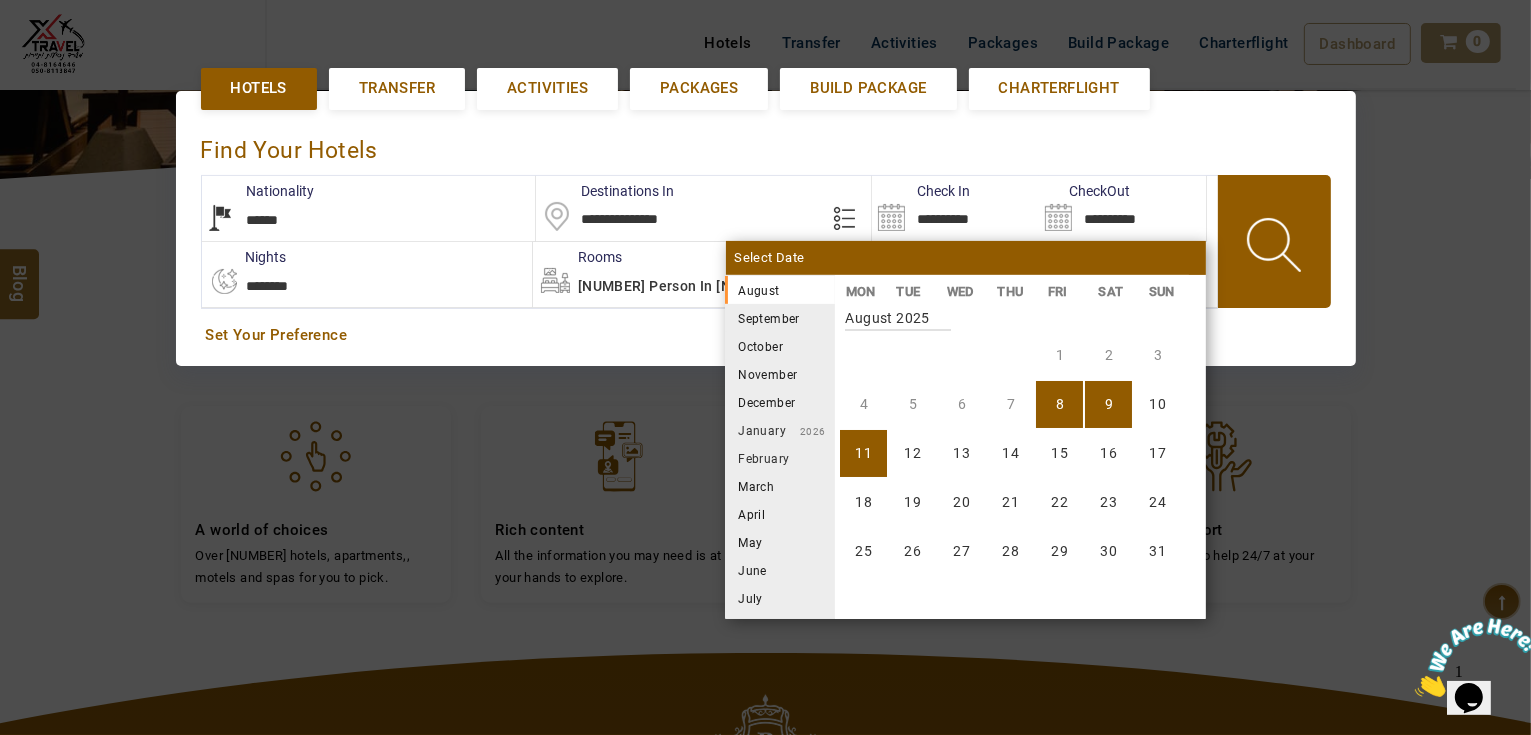 click on "11" at bounding box center [863, 453] 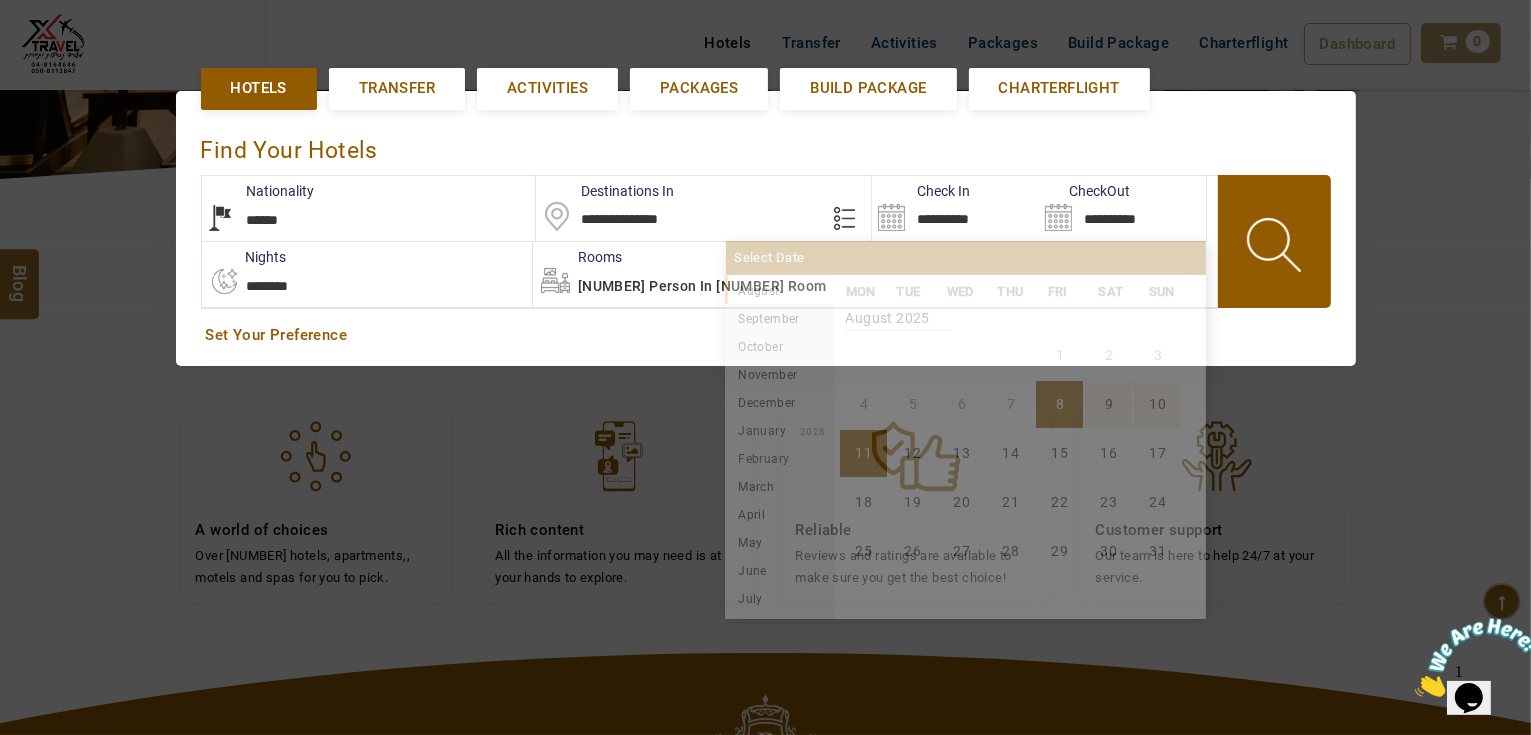 type on "**********" 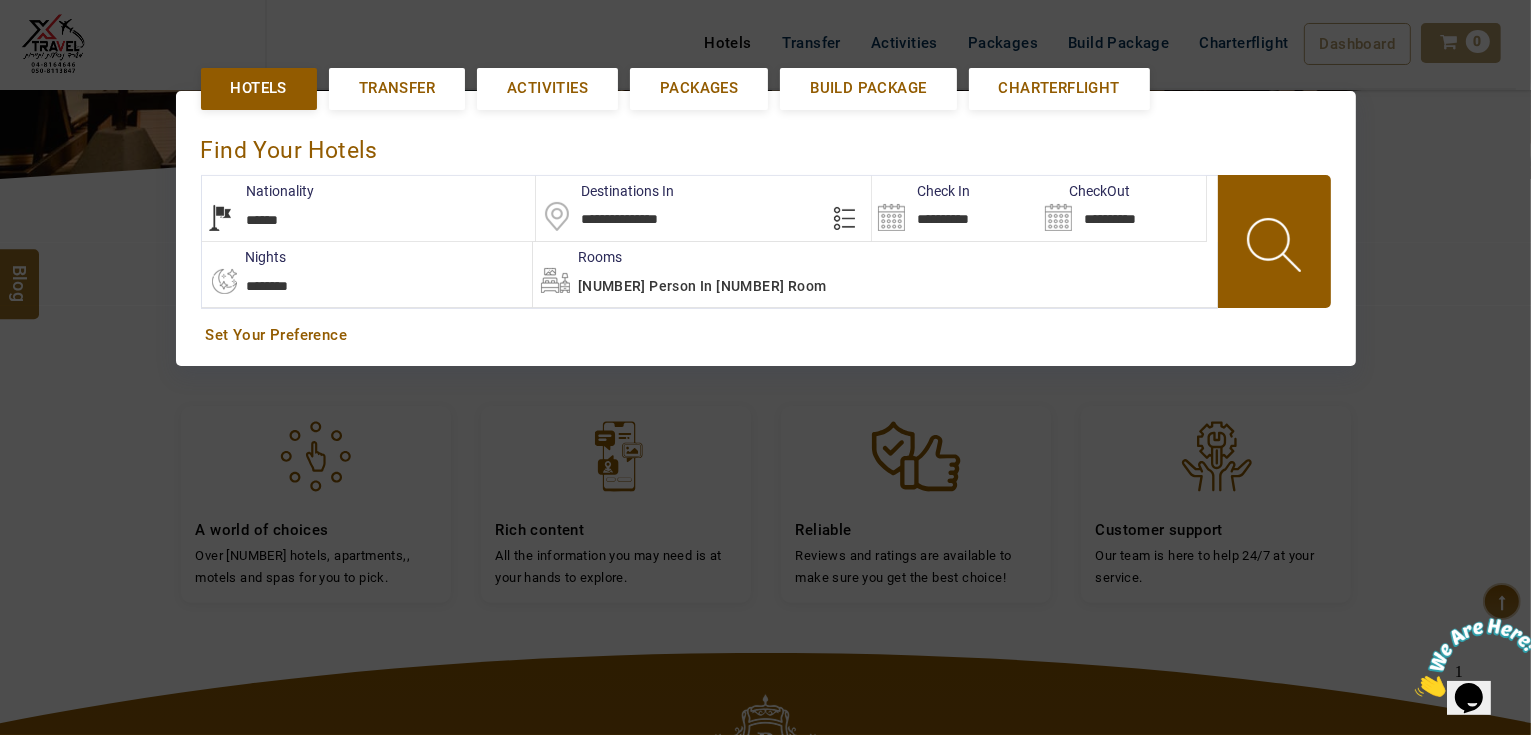 click on "[NUMBER] Person in    [NUMBER] Room" at bounding box center [702, 286] 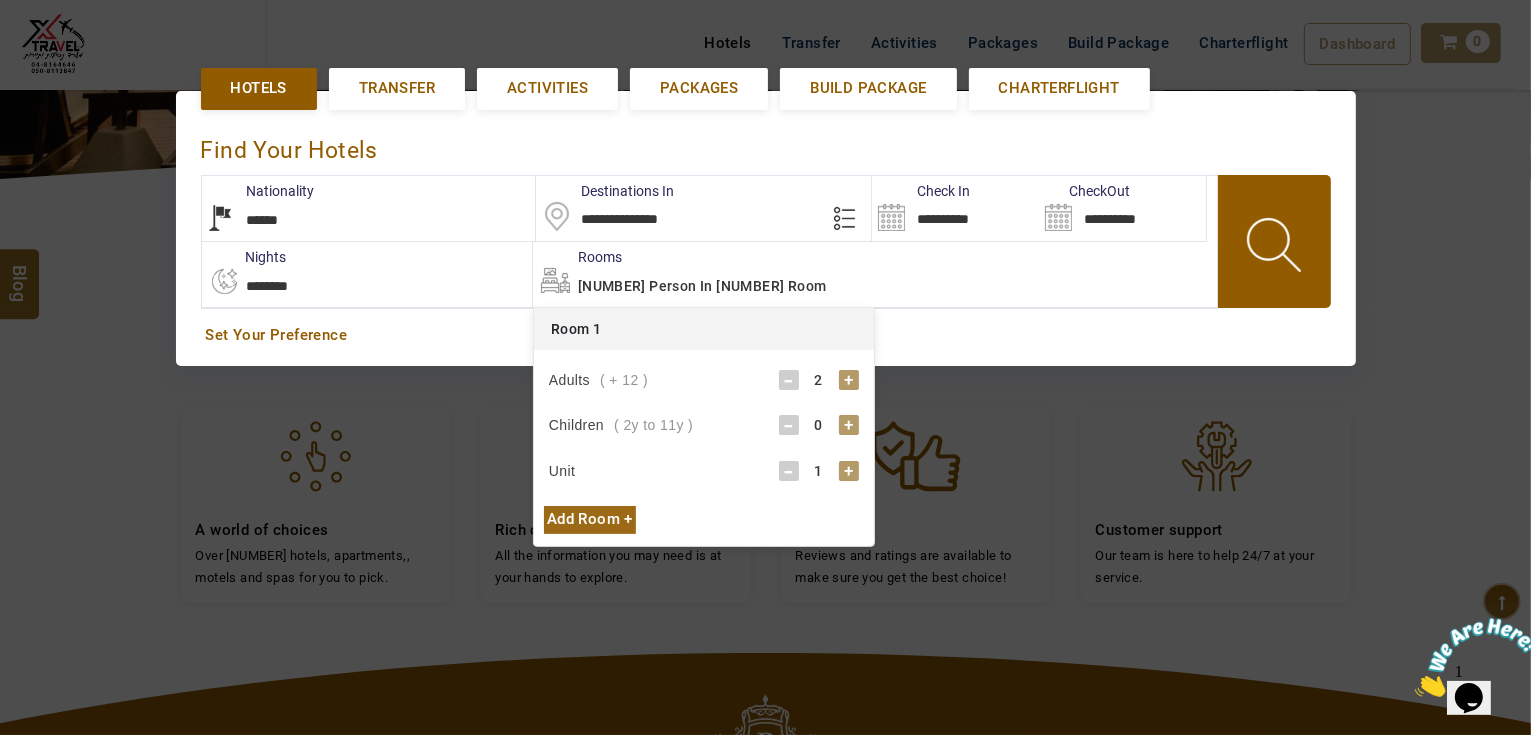 click on "Add Room +" at bounding box center [590, 519] 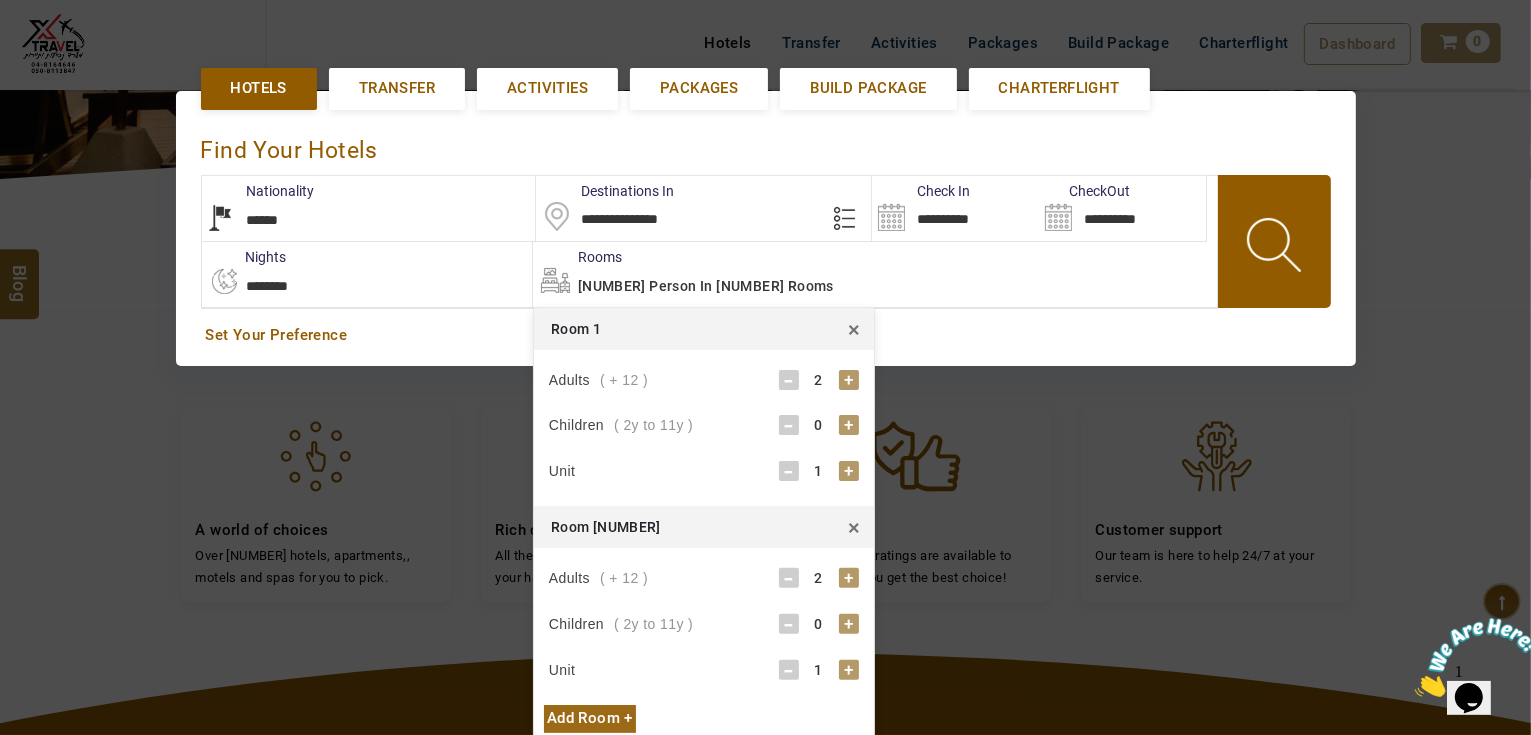click at bounding box center [1276, 248] 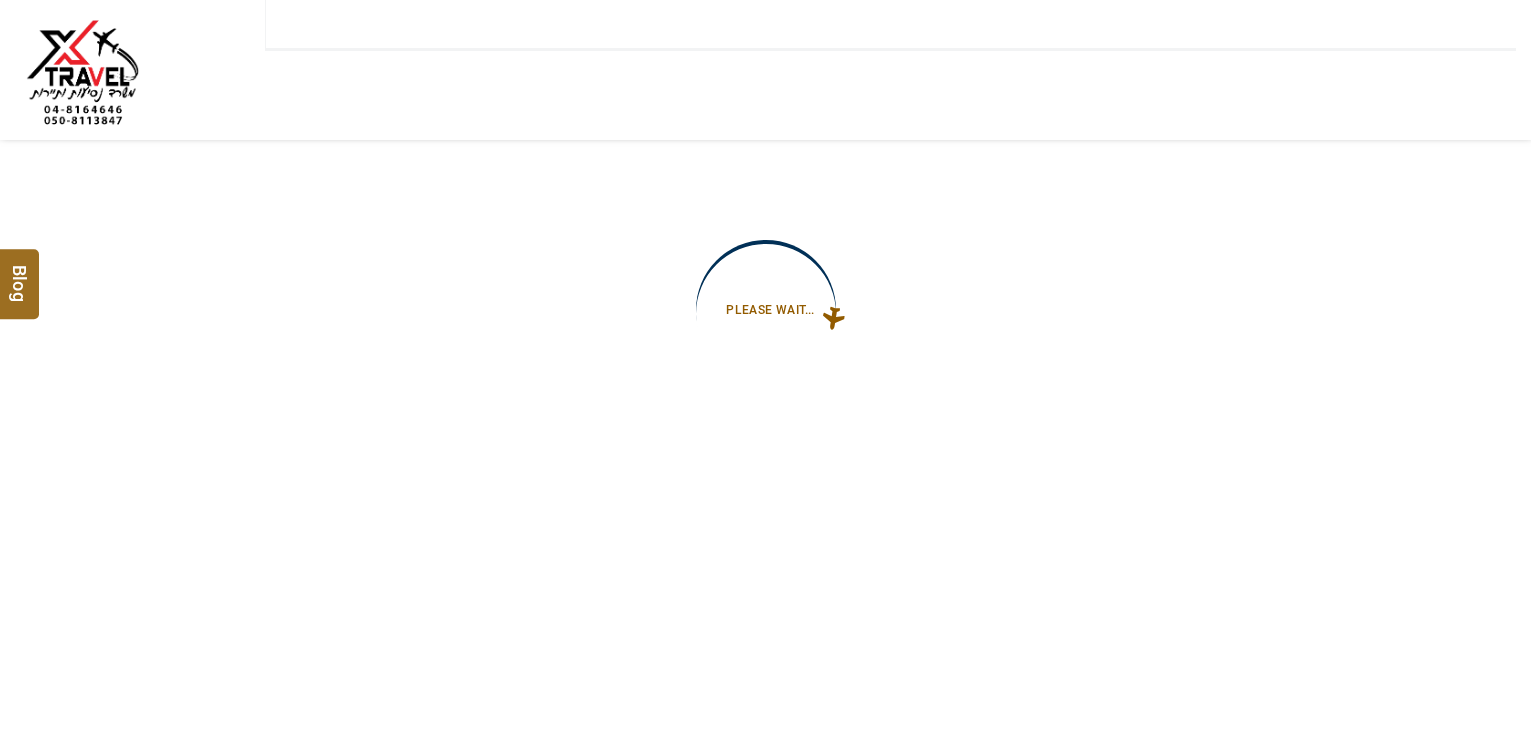 type on "**********" 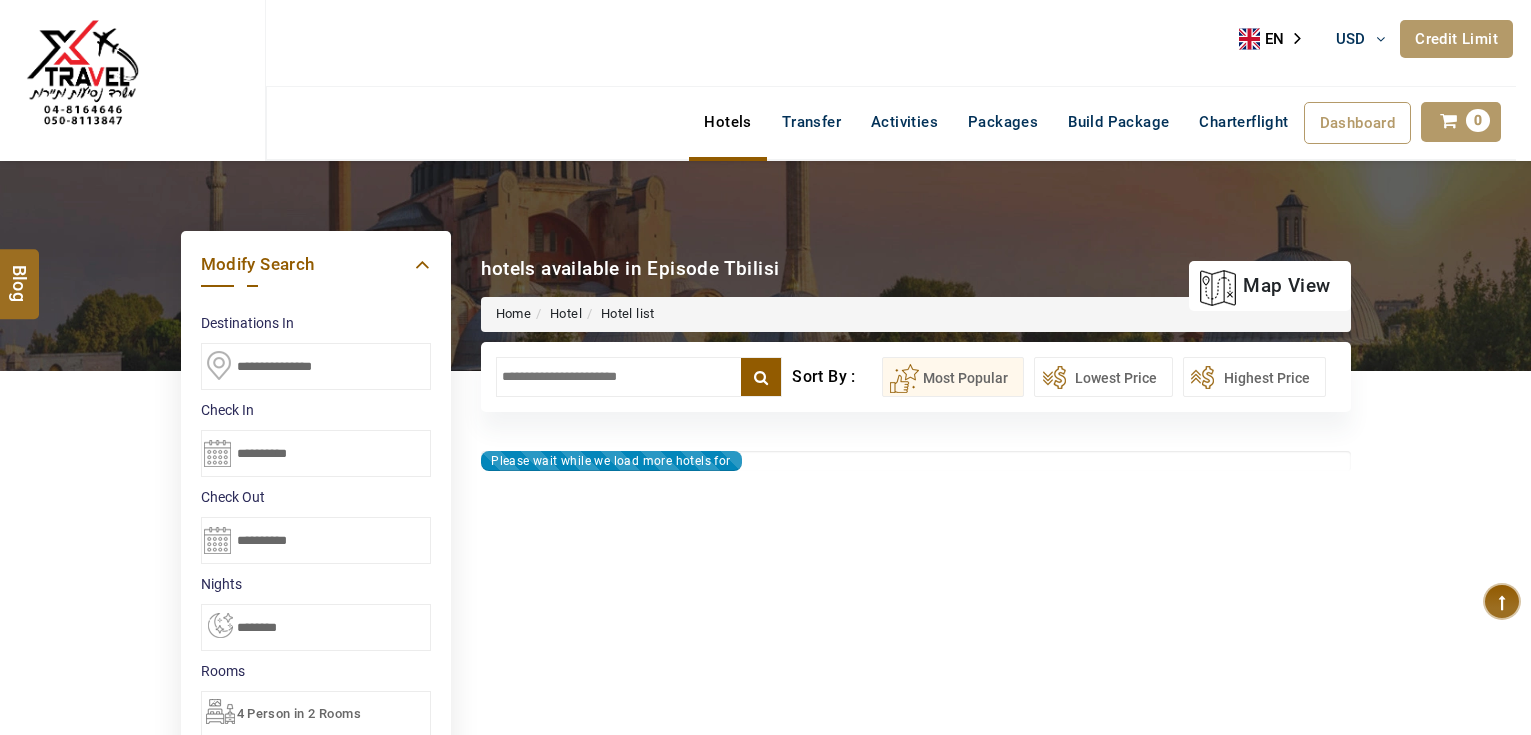 scroll, scrollTop: 0, scrollLeft: 0, axis: both 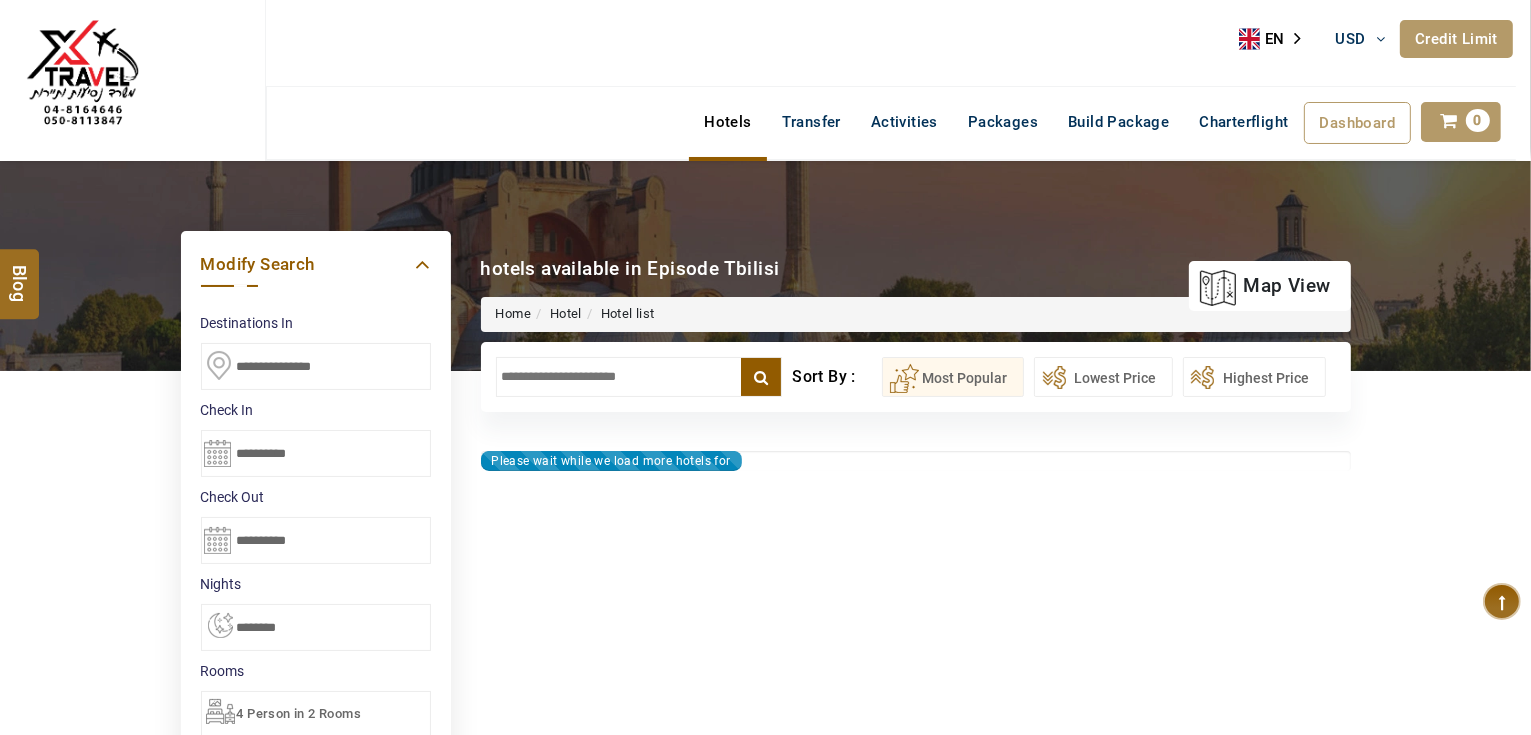 type on "**********" 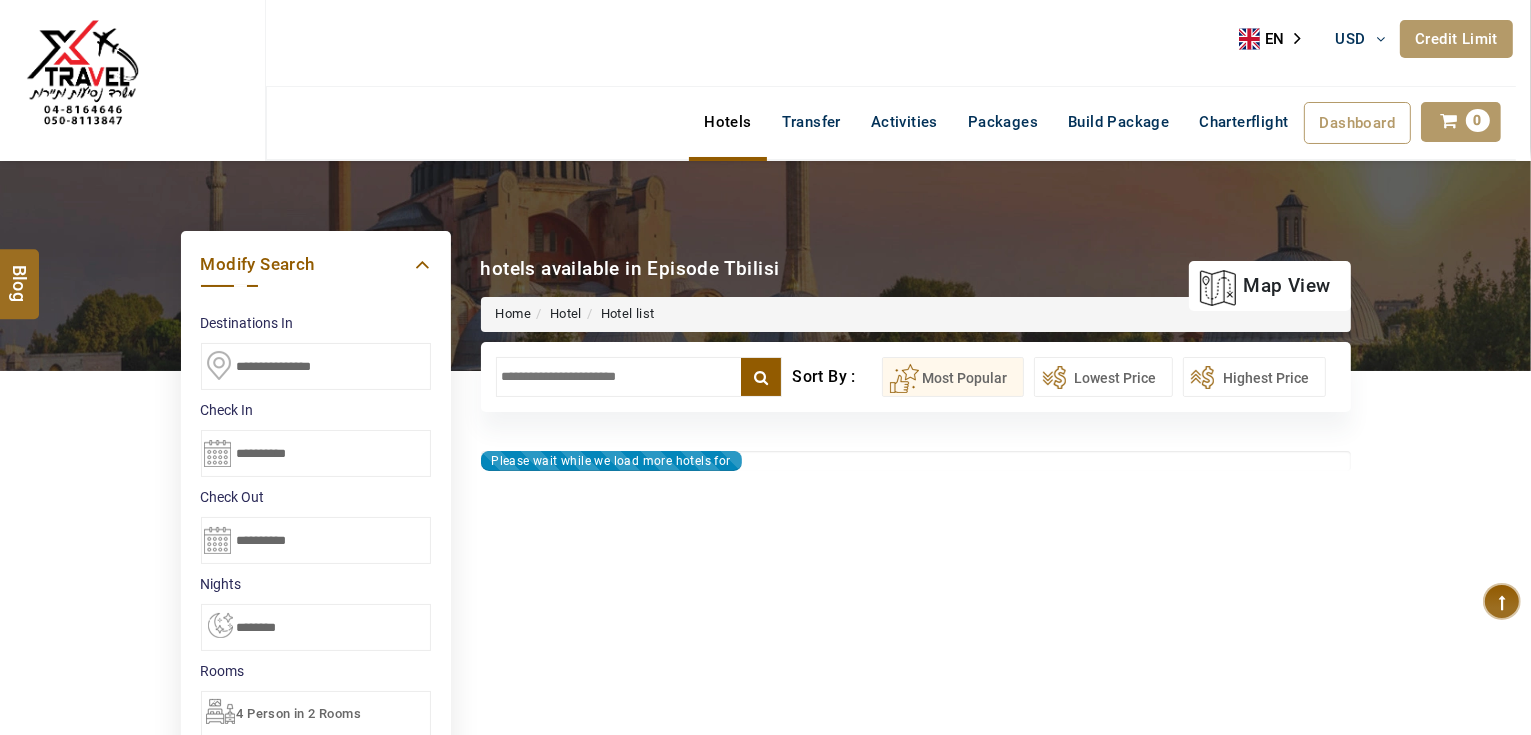 type on "**********" 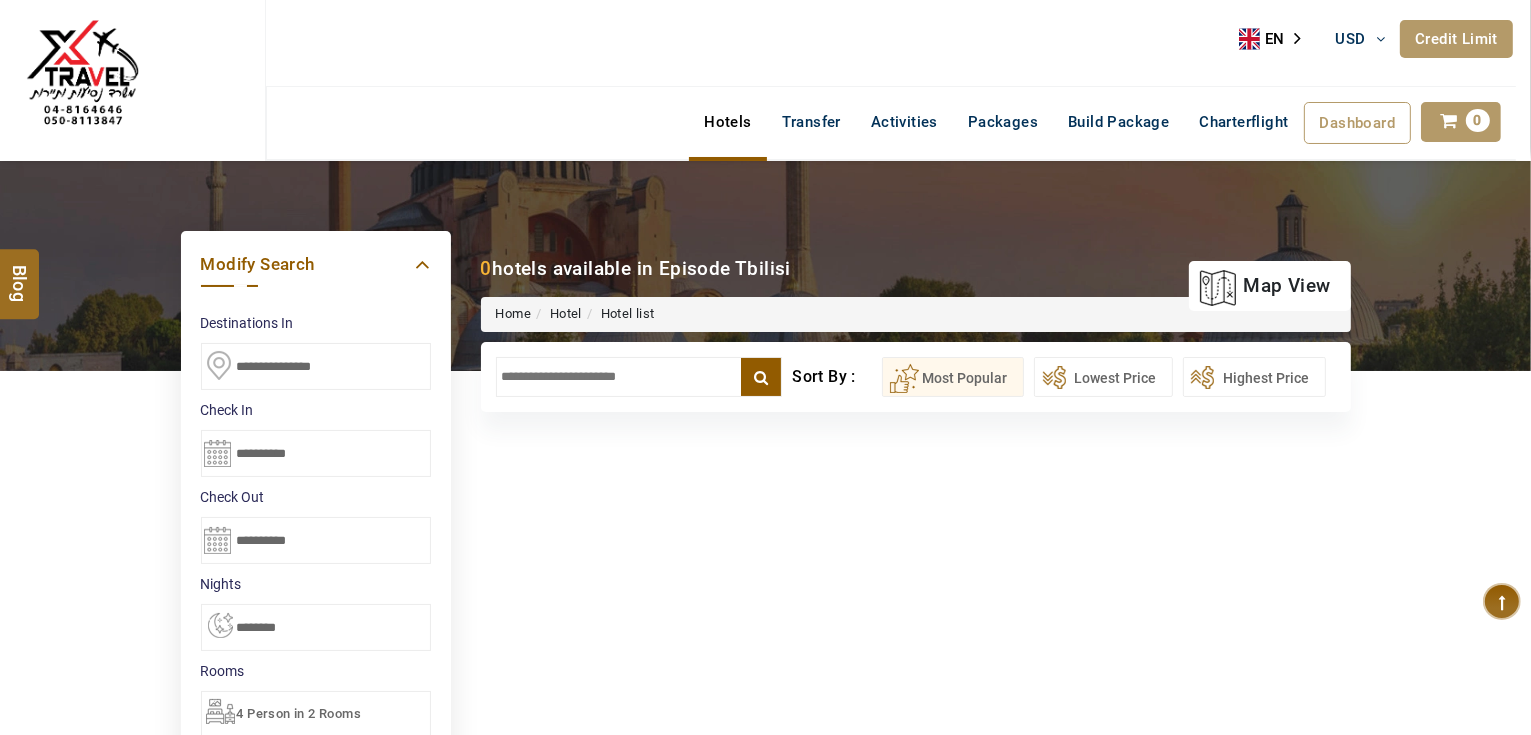 click on "**********" at bounding box center [316, 366] 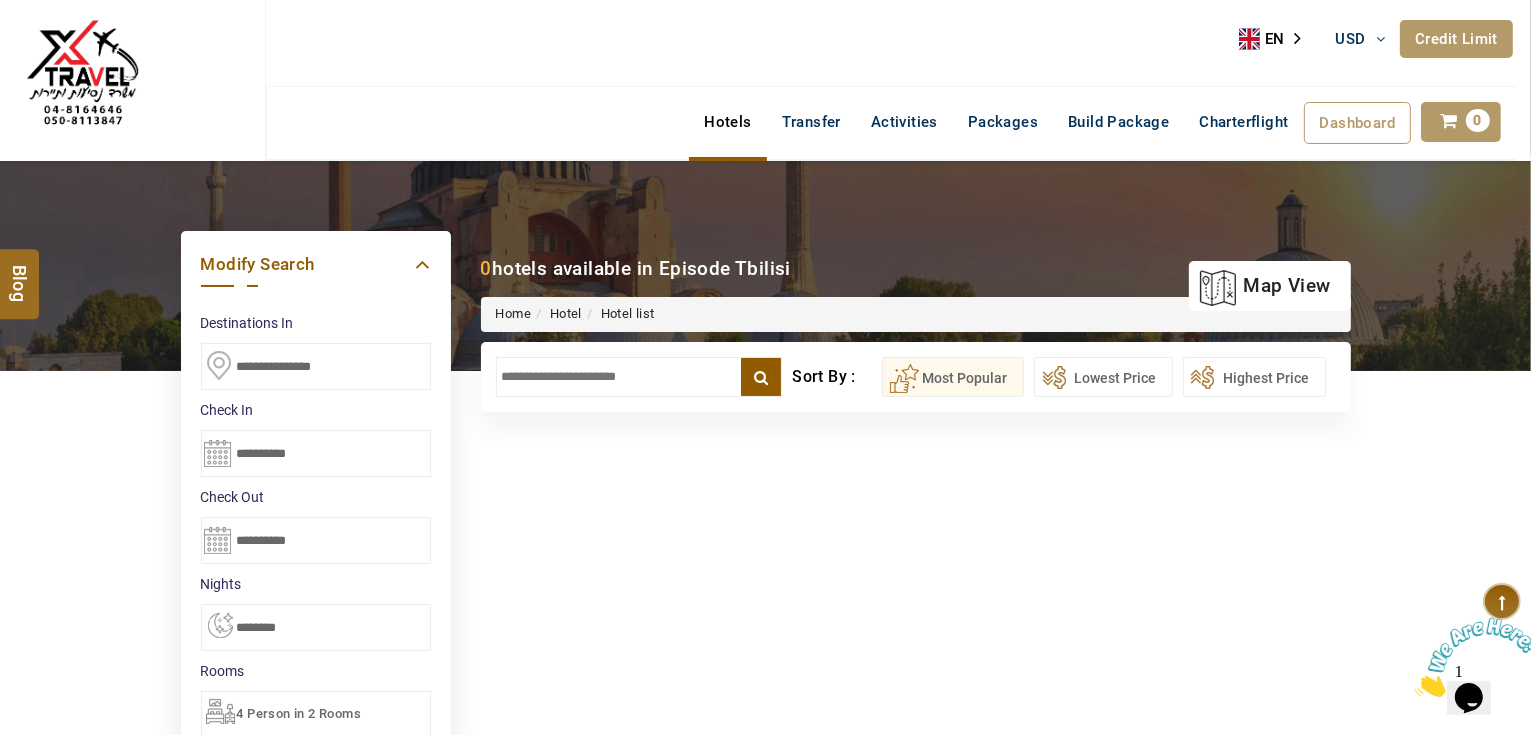scroll, scrollTop: 0, scrollLeft: 0, axis: both 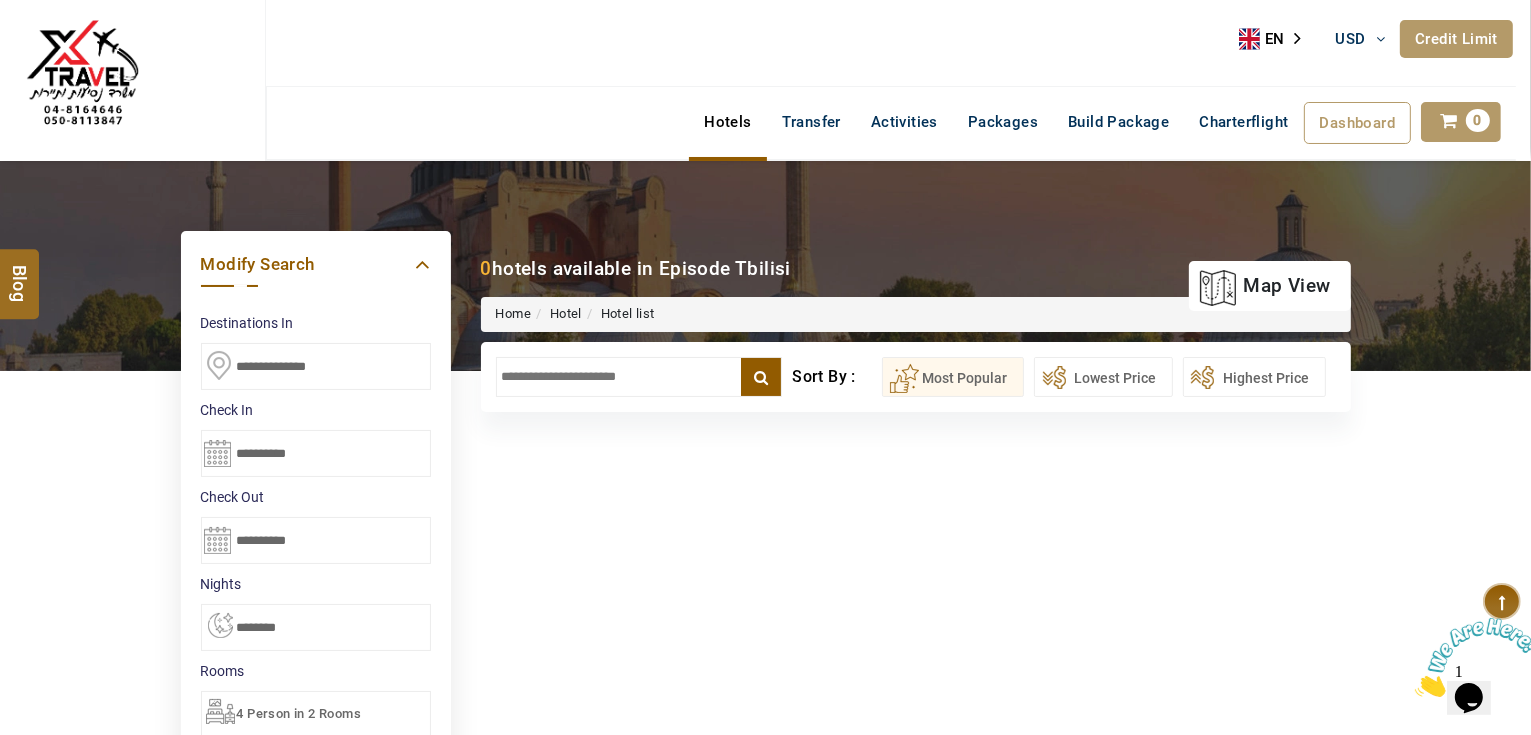 click on "**********" at bounding box center [316, 366] 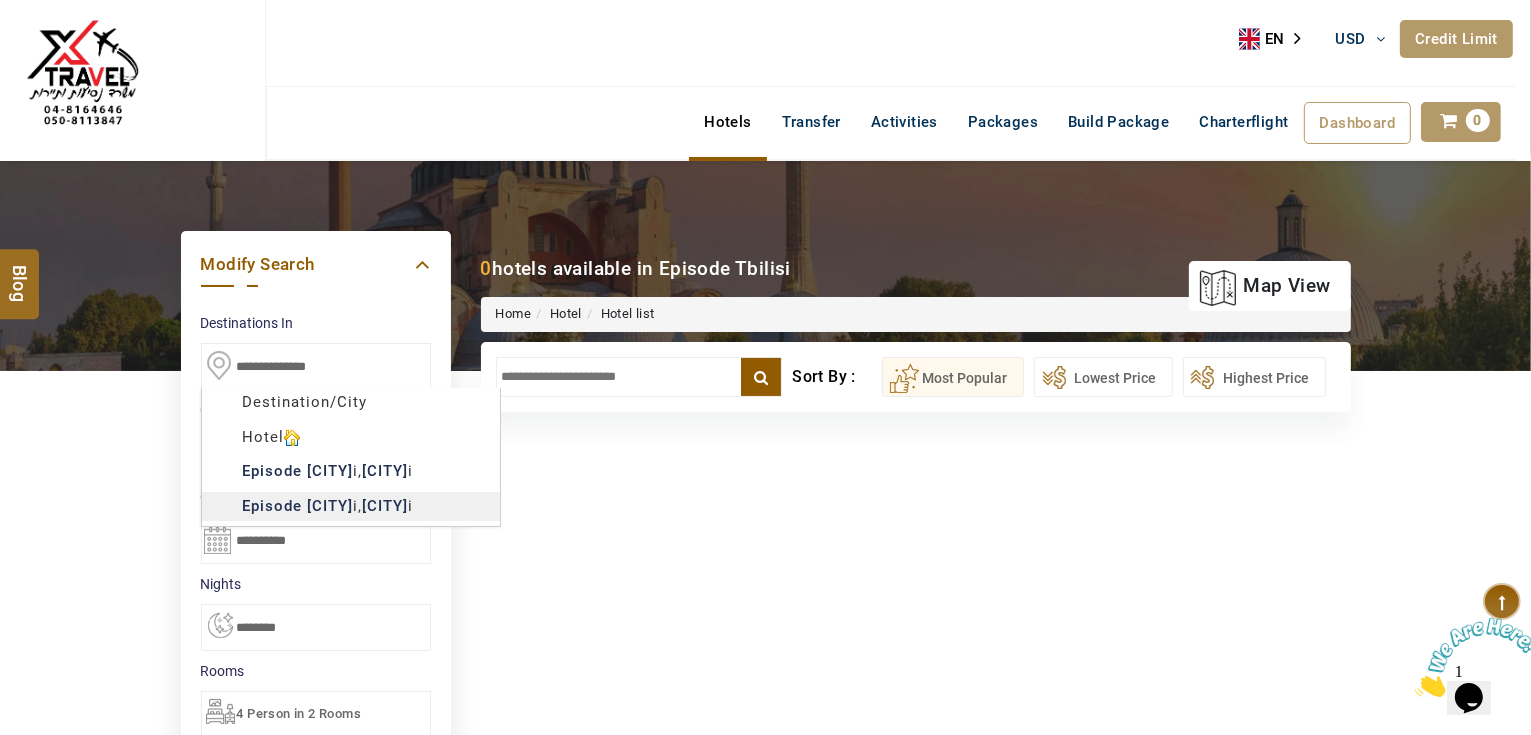 type on "**********" 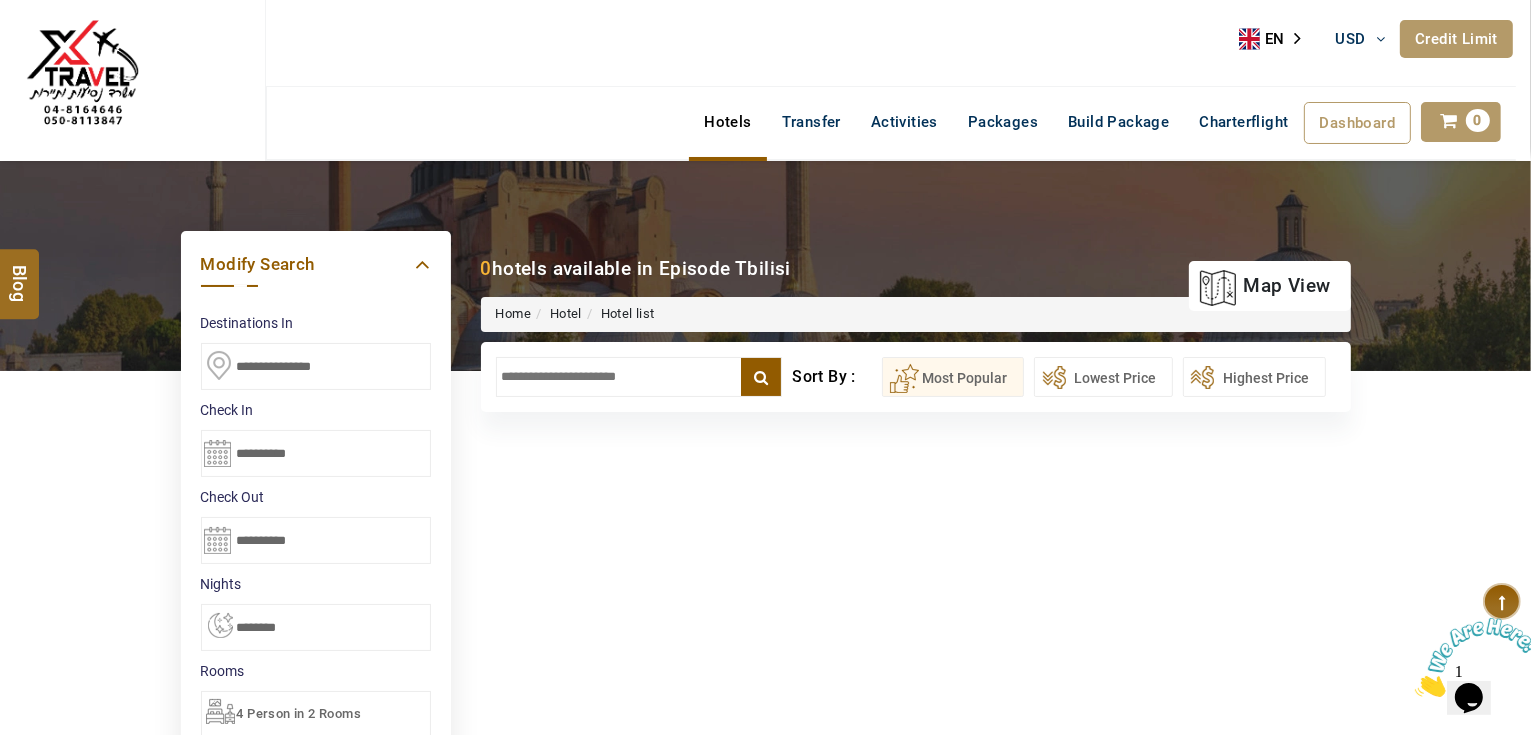click on "AHMAD JINDAWY USD AED  AED EUR  € USD  $ INR  ₹ THB  ฿ IDR  Rp BHD  BHD TRY  ₺ Credit Limit EN HE AR ES PT ZH Helpline
+971 55 344 0168 Register Now +971 55 344 0168 info@royallineholidays.com About Us What we Offer Blog Why Us Contact Hotels  Transfer Activities Packages Build Package Charterflight Dashboard My Profile My Booking My Reports My Quotation Sign Out 0 Points Redeem Now To Redeem 37092  Points Future Points  2721   Points Credit Limit Credit Limit USD 30000.00 70% Complete Used USD 7988.14 Available USD 22011.86 Setting  Looks like you haven't added anything to your cart yet Countinue Shopping ******* ****** Please Wait.. Blog demo
Remember me Forgot
password? LOG IN Don't have an account?   Register Now My Booking View/ Print/Cancel Your Booking without Signing in Submit Applying Filters...... Hotels For You Will Be Loading Soon demo
In A Few Moment, You Will Be Celebrating Best Hotel options galore ! Check In   CheckOut Rooms Rooms Please Wait X 1" at bounding box center (765, 873) 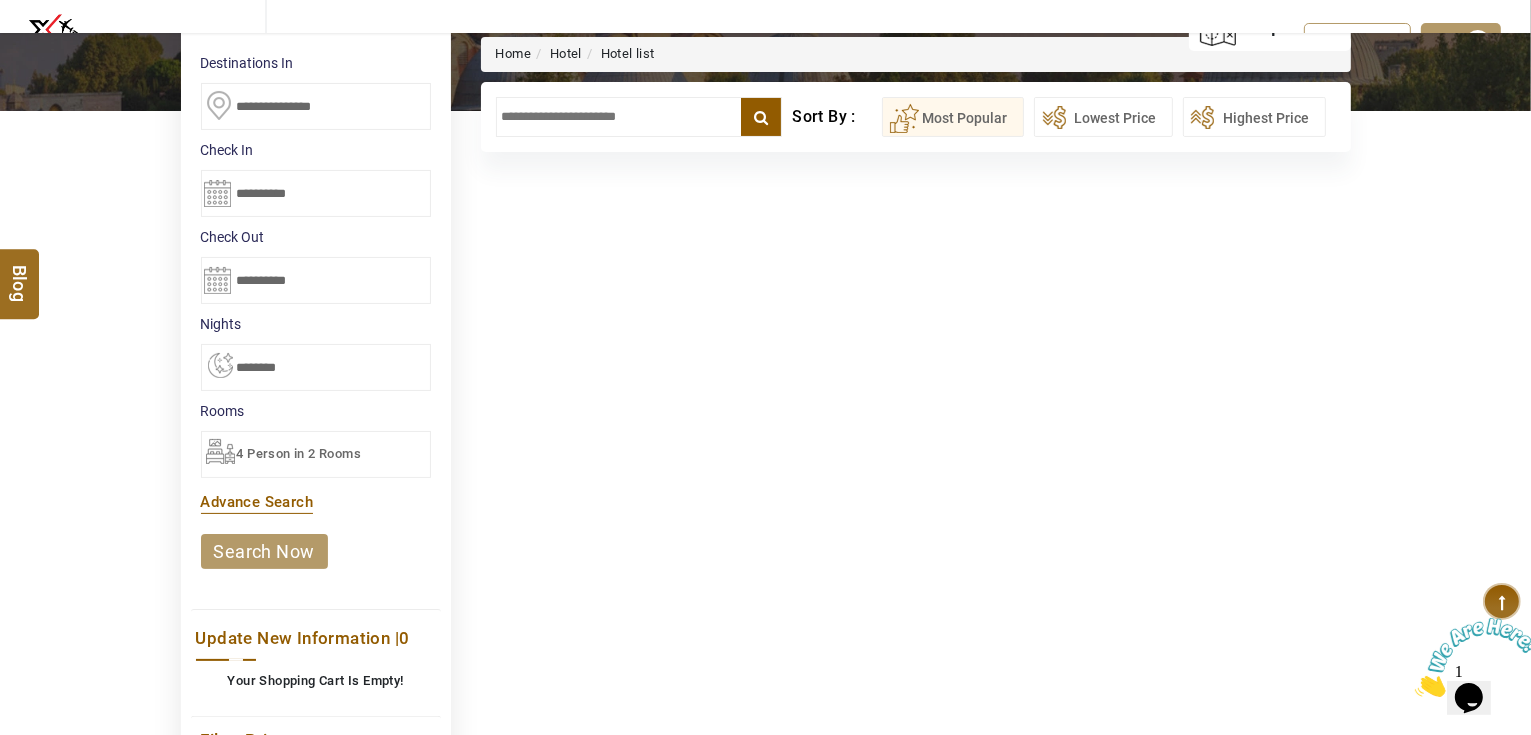 scroll, scrollTop: 400, scrollLeft: 0, axis: vertical 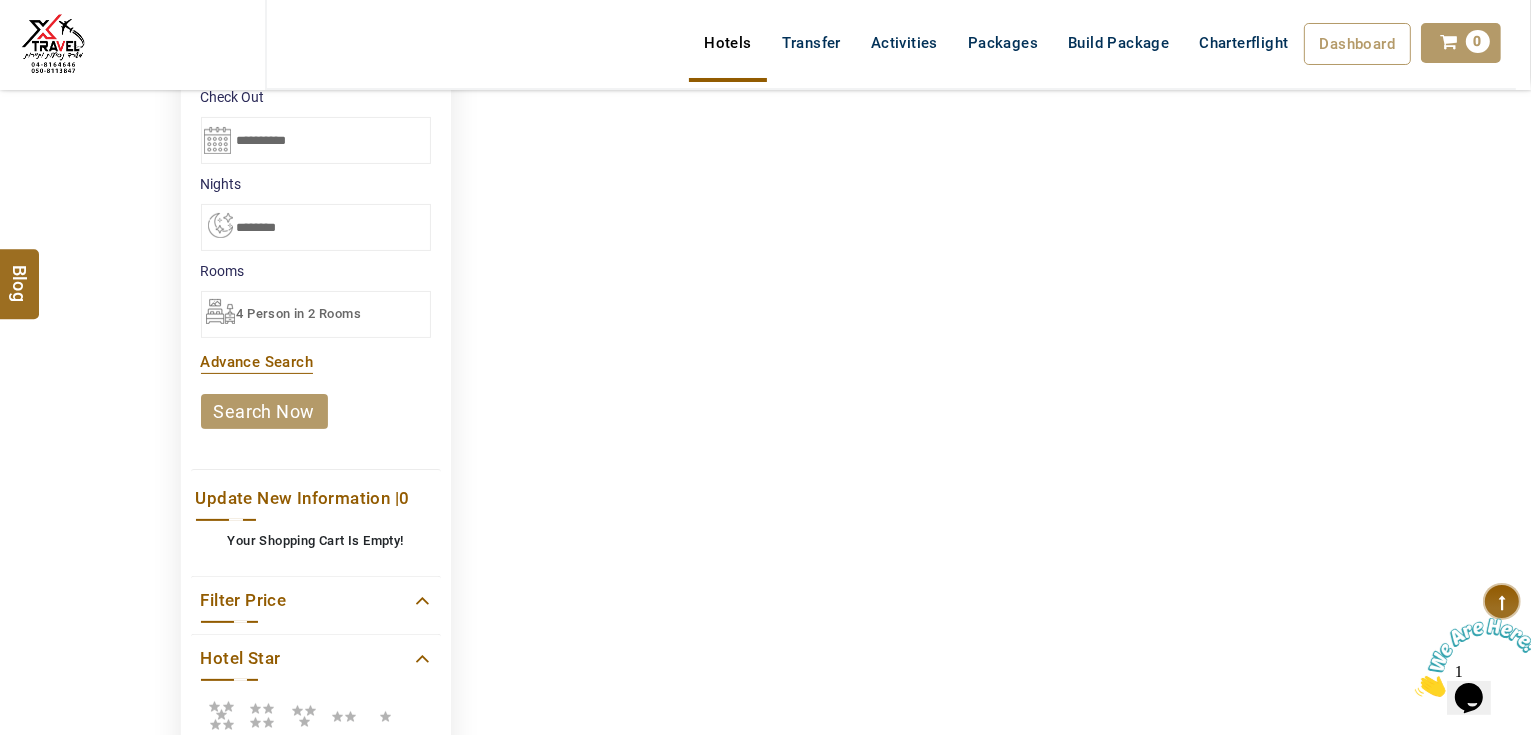 click on "search now" at bounding box center (264, 411) 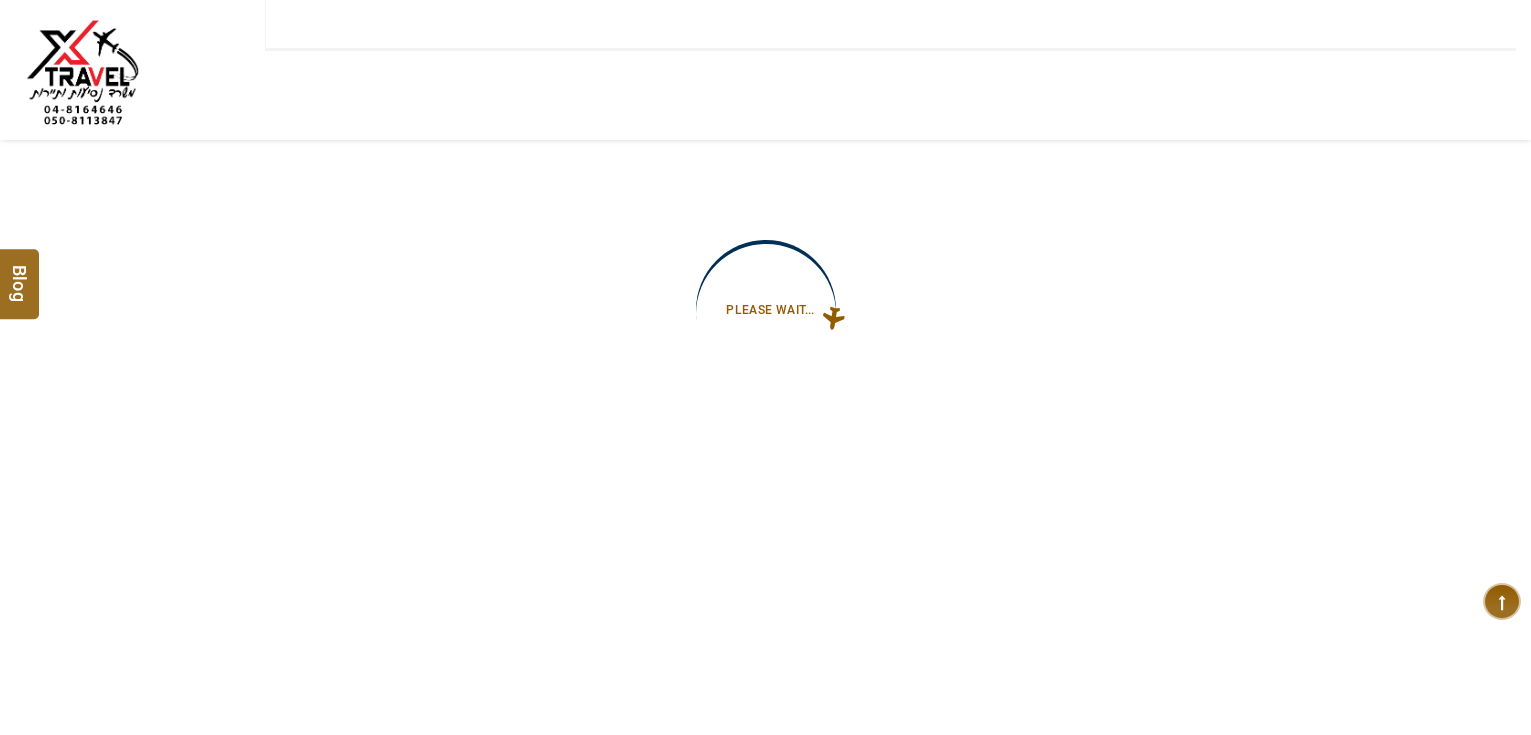 type on "**********" 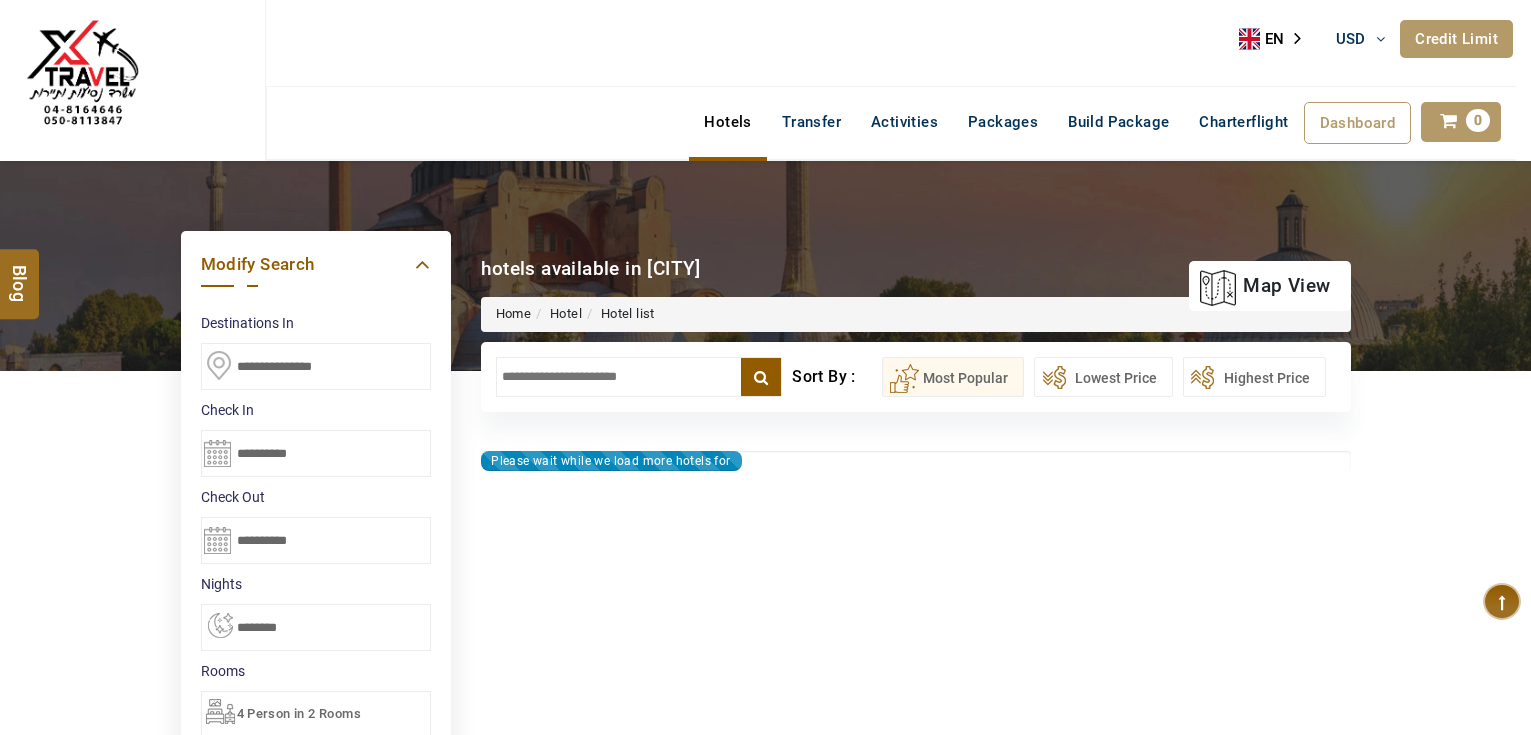 scroll, scrollTop: 0, scrollLeft: 0, axis: both 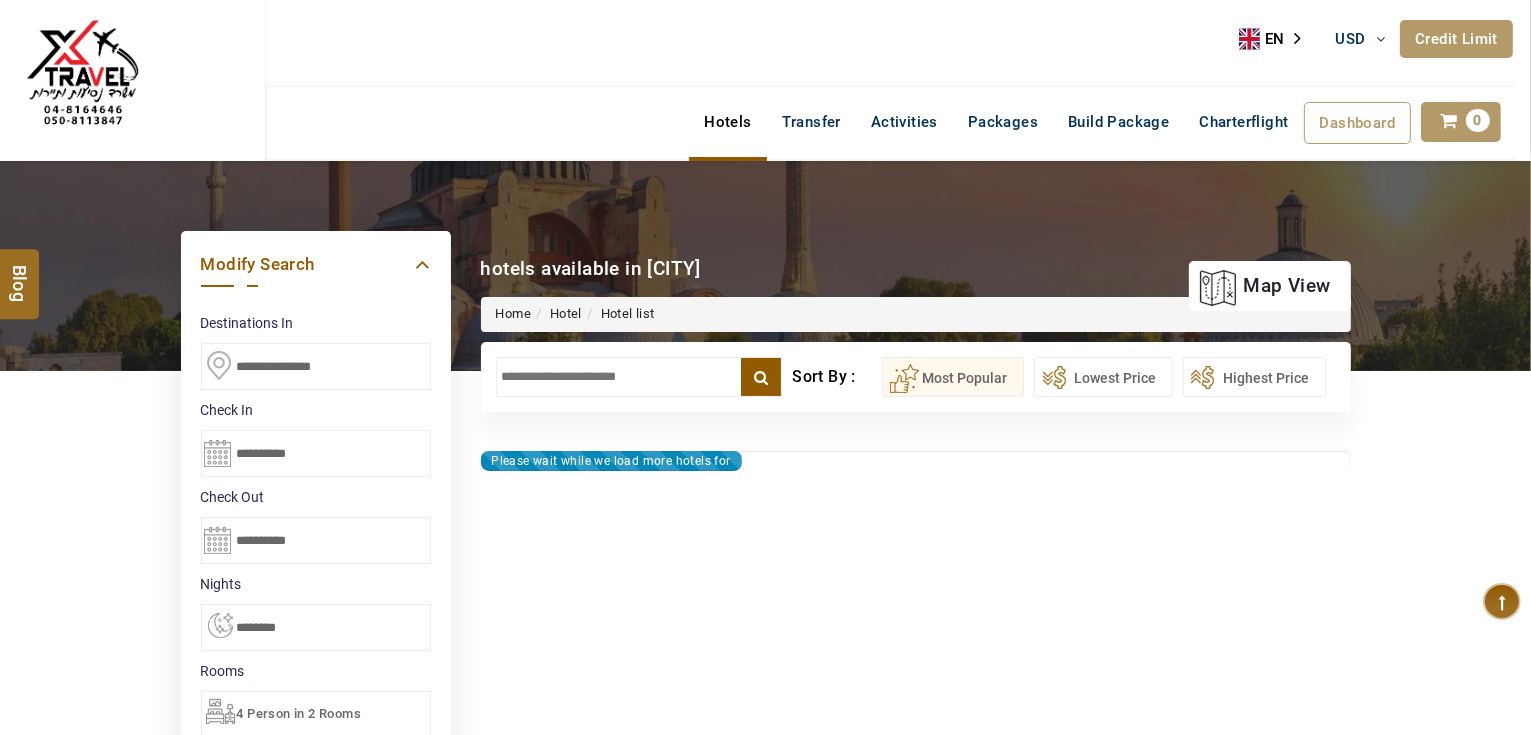 type on "**********" 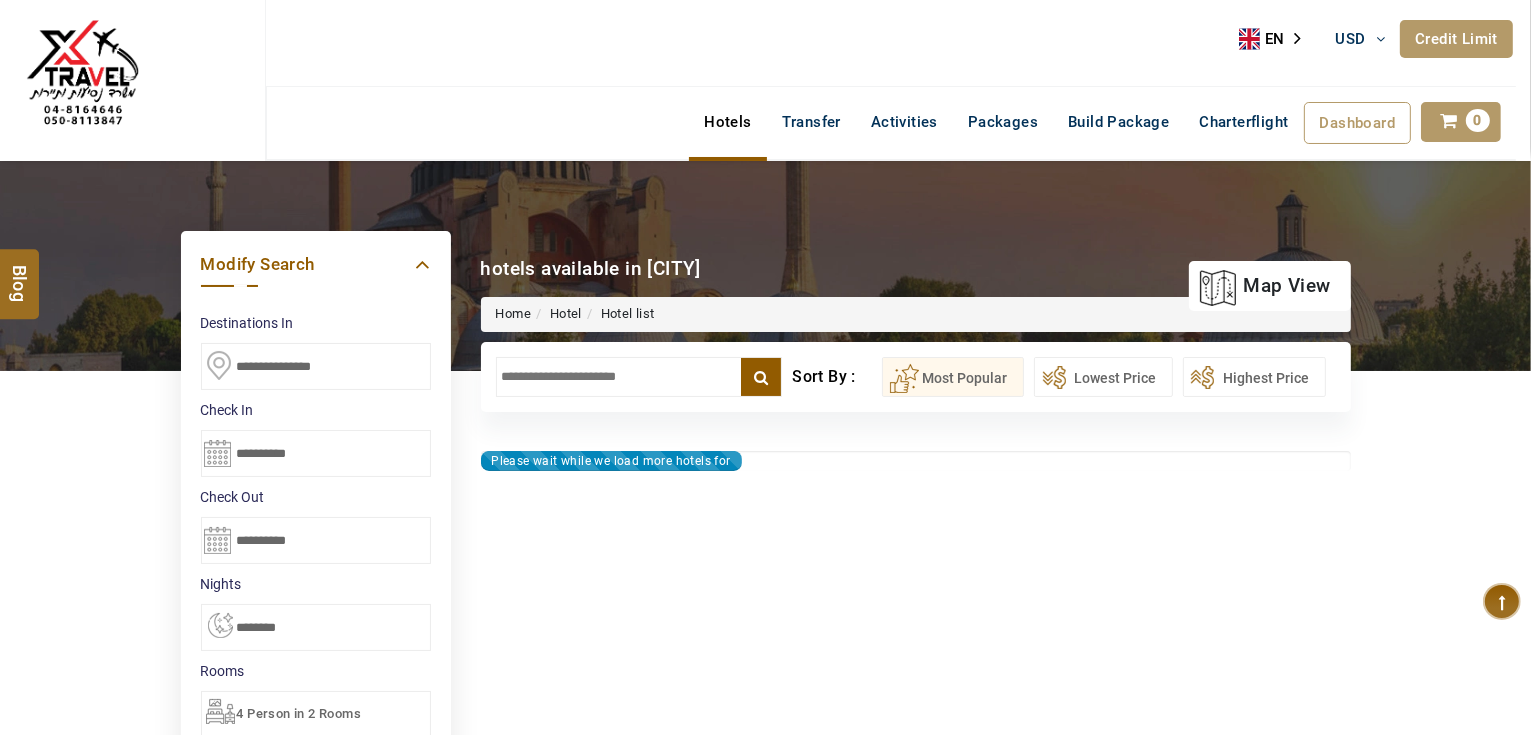 type on "**********" 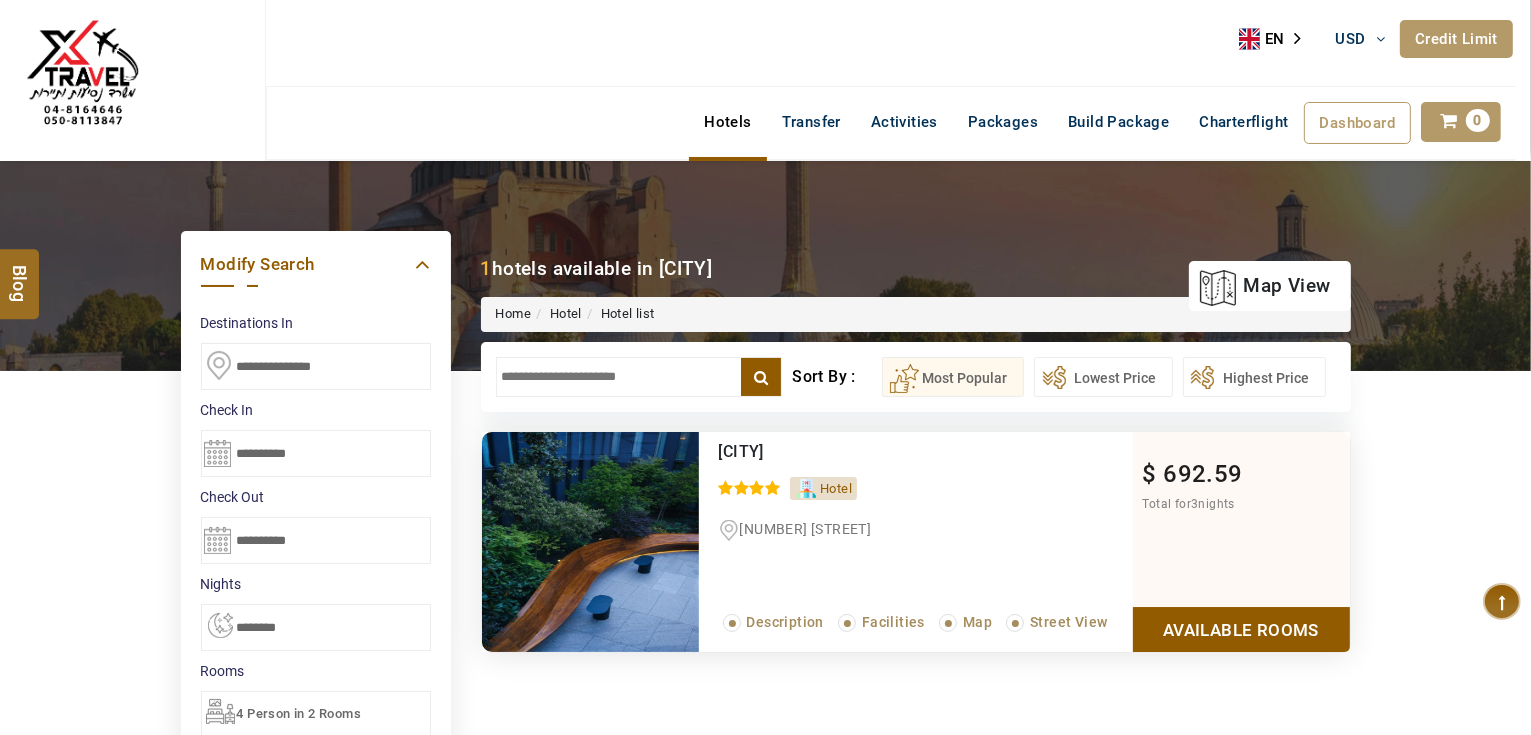 click on "Available Rooms" at bounding box center [1241, 629] 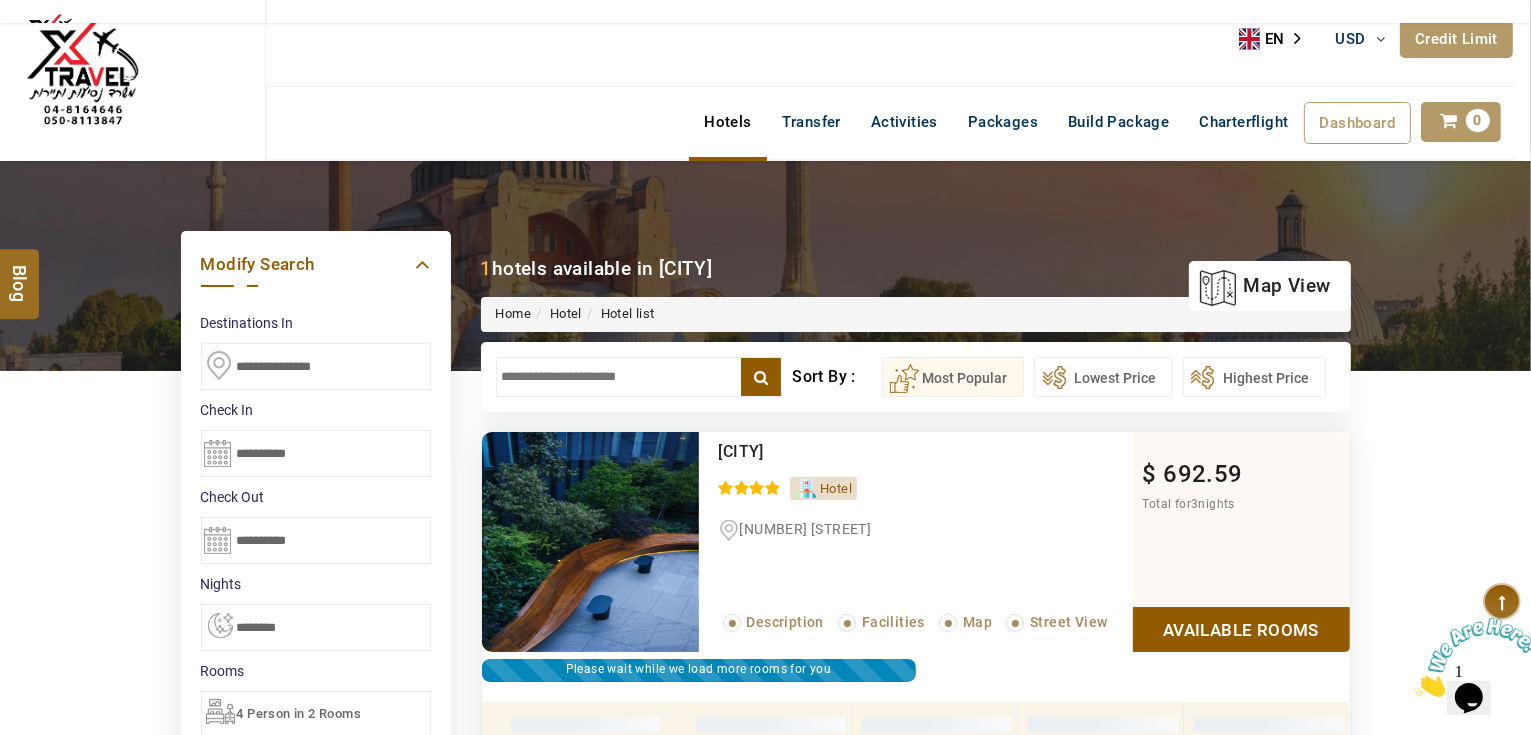 scroll, scrollTop: 0, scrollLeft: 0, axis: both 